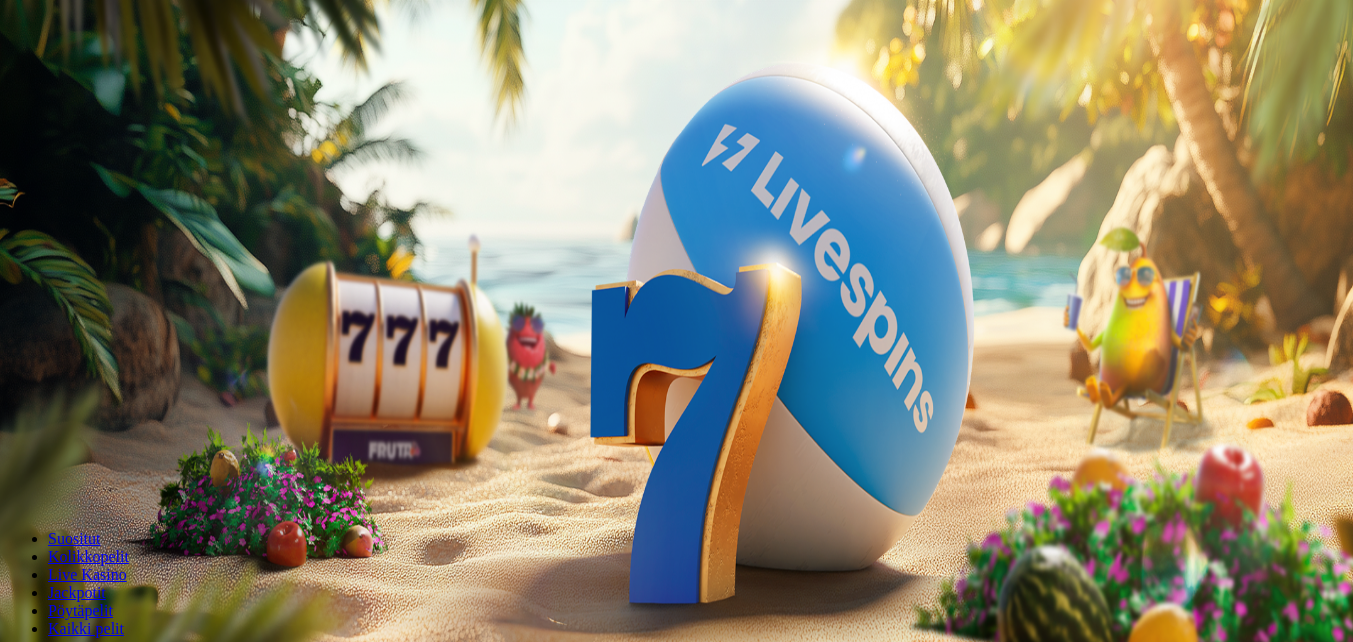 scroll, scrollTop: 0, scrollLeft: 0, axis: both 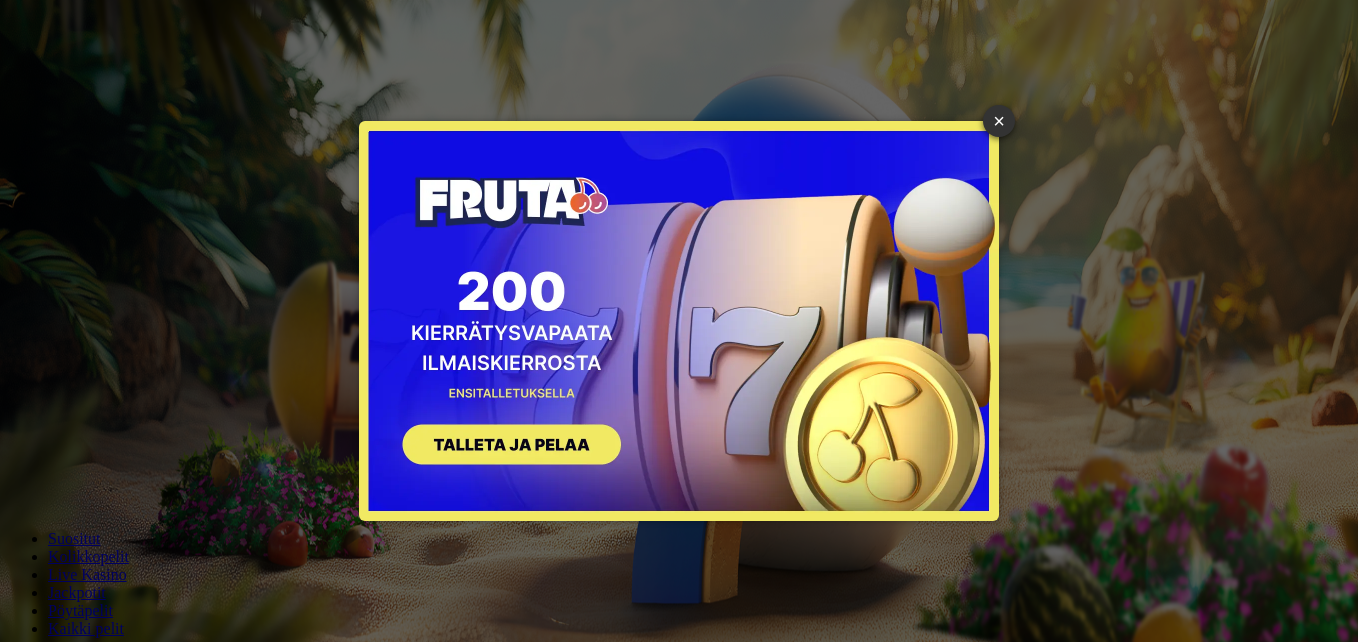 click on "×" at bounding box center [999, 121] 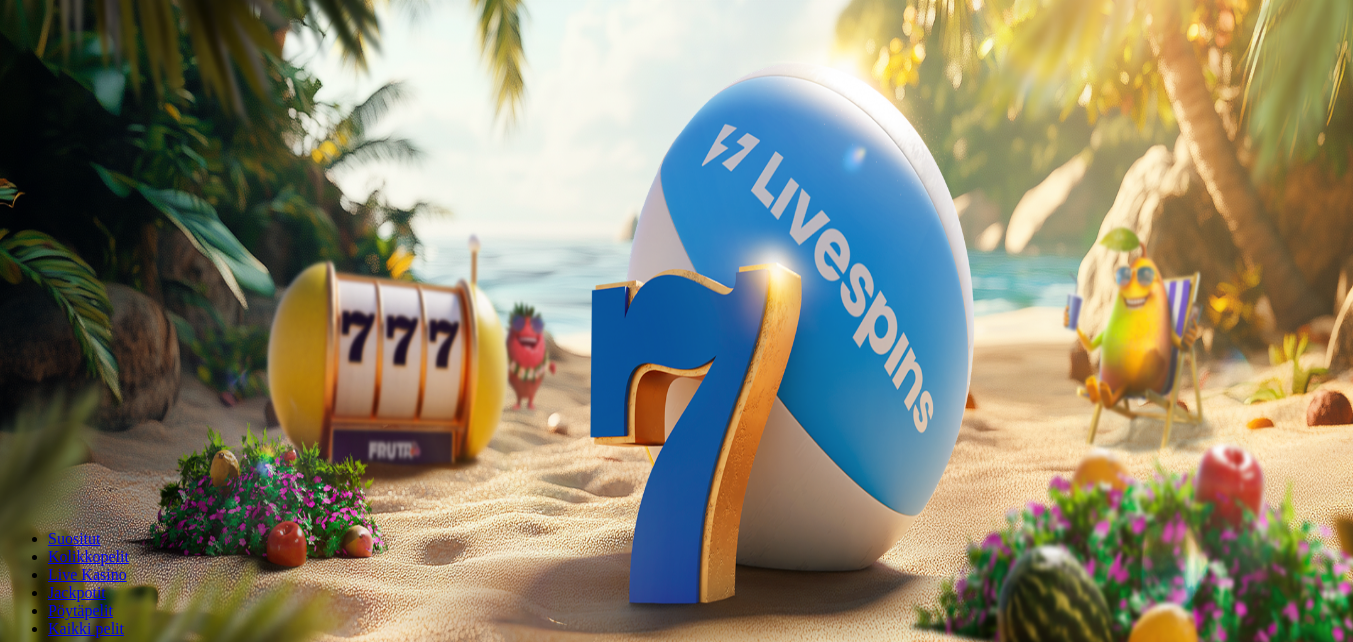 click on "Kirjaudu" at bounding box center [138, 72] 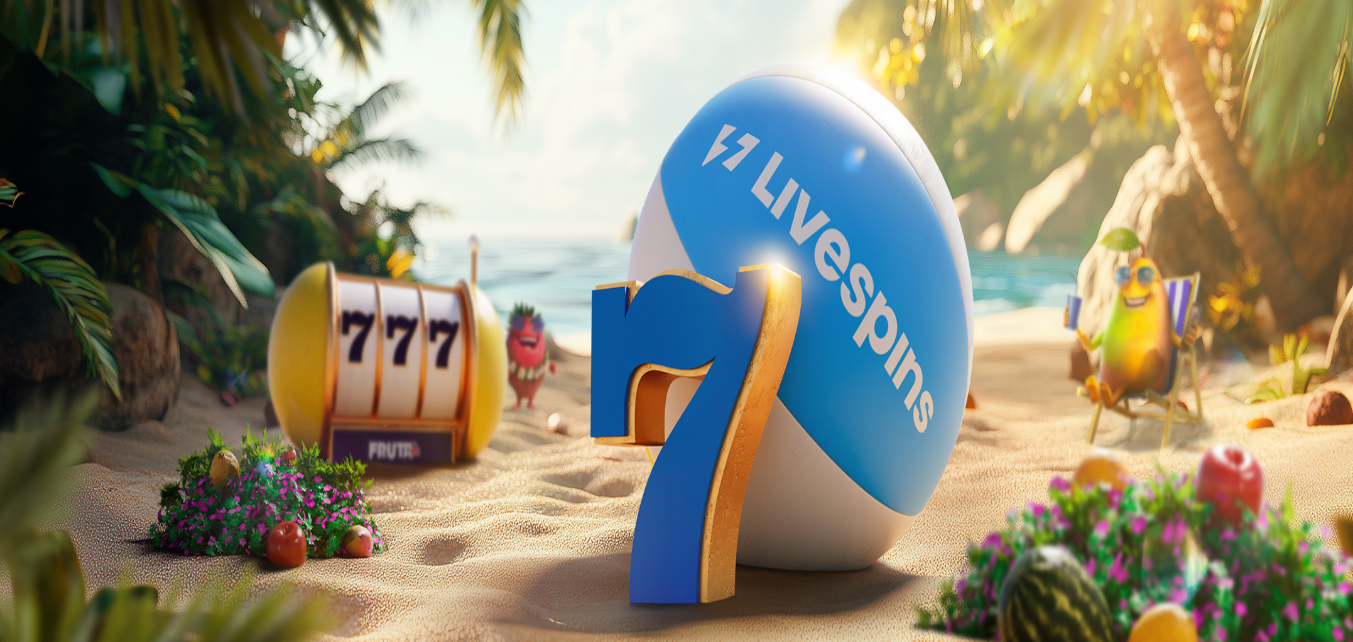 click on "200 Ilmaiskierrosta 50 150 250 *** Talleta ja pelaa 200 kierrätysvapaata ilmaiskierrosta ensitalletuksen yhteydessä. 50 kierrosta per päivä, 4 päivän ajan. Suositut Kolikkopelit Live Kasino Jackpotit Pöytäpelit Kaikki pelit Suosituinta alueellasi Näytä kaikki Pelaa nyt Gates of Olympus Super Scatter  Pelaa nyt Rad Maxx Pelaa nyt Cherry Pop Pelaa nyt Thor’s Rage Pelaa nyt Wanted Dead or a Wild Pelaa nyt Esqueleto Explosivo 2 Pelaa nyt Barbarossa Pelaa nyt Moon Princess 100 Pelaa nyt Sweet Bonanza Pelaa nyt Le Bandit Pelaa nyt Reactoonz Uusia pelejä Näytä kaikki Pelaa nyt Seamen Pelaa nyt Conquer Babylon Pelaa nyt Pirate Bonanza 2 Pelaa nyt Zeus Hyper Frames Pelaa nyt Bigger Piggy Bank Pelaa nyt Starlight Wins Pelaa nyt Galactic Jaws Power Combo Pelaa nyt Zombie School Megaways Pelaa nyt Sweet Bonanza Super Scatter Pelaa nyt Fu Wu Shi Gold Blitz Ultimate Pelaa nyt Turbo Duck Pelintuottajat Näytä kaikki Osta bonus! Näytä kaikki Pelaa nyt Gates of Hades Pelaa nyt Rip City Pelaa nyt Pelaa nyt ." at bounding box center [676, 2828] 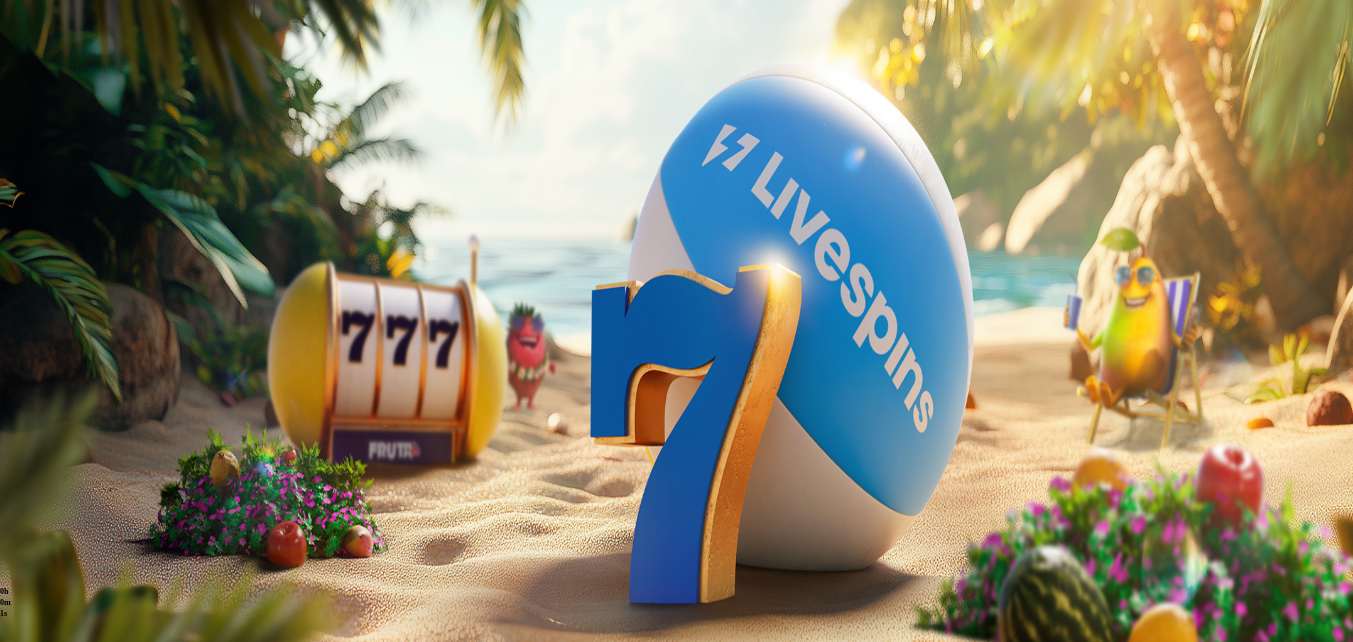 scroll, scrollTop: 400, scrollLeft: 0, axis: vertical 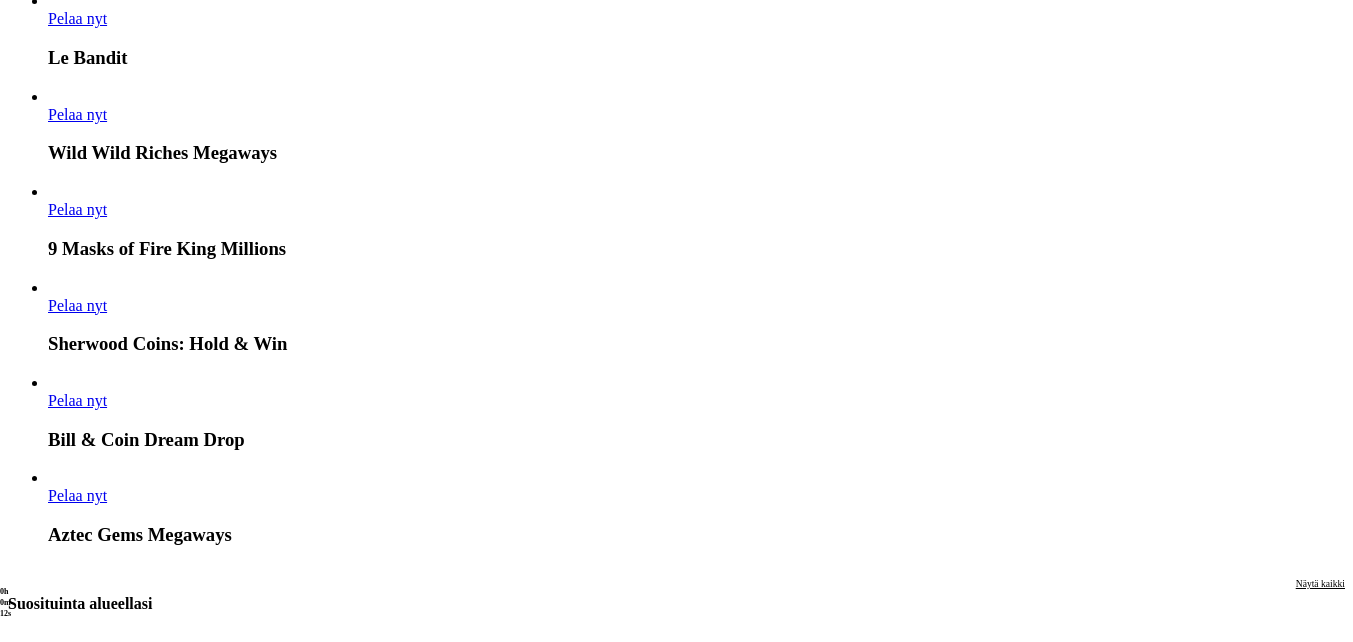 click at bounding box center [32, 16223] 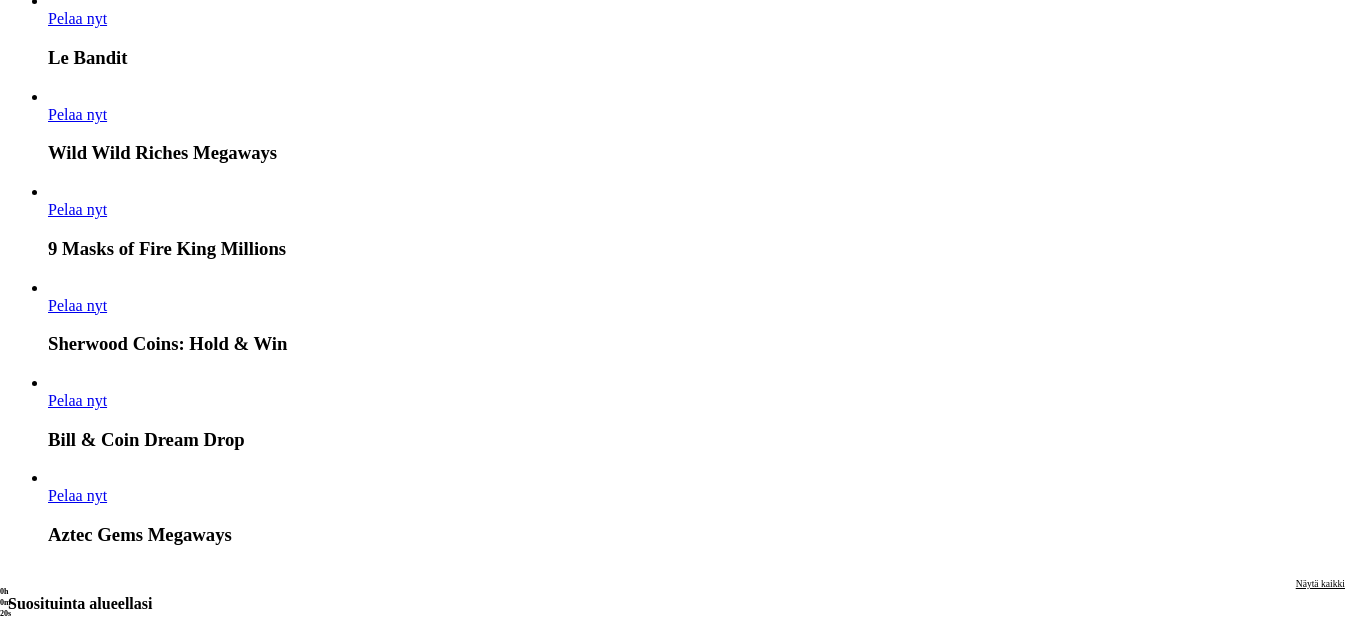 click on "Pelaa nyt" at bounding box center (-752, 16842) 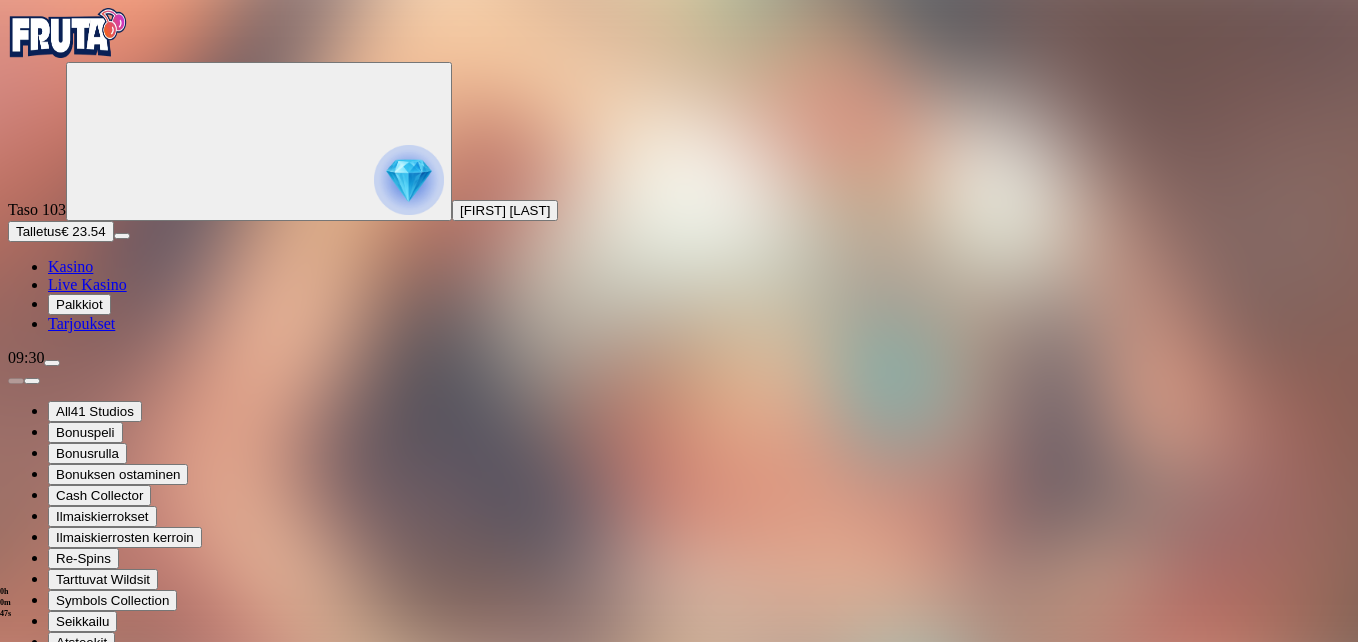 click at bounding box center (48, 1452) 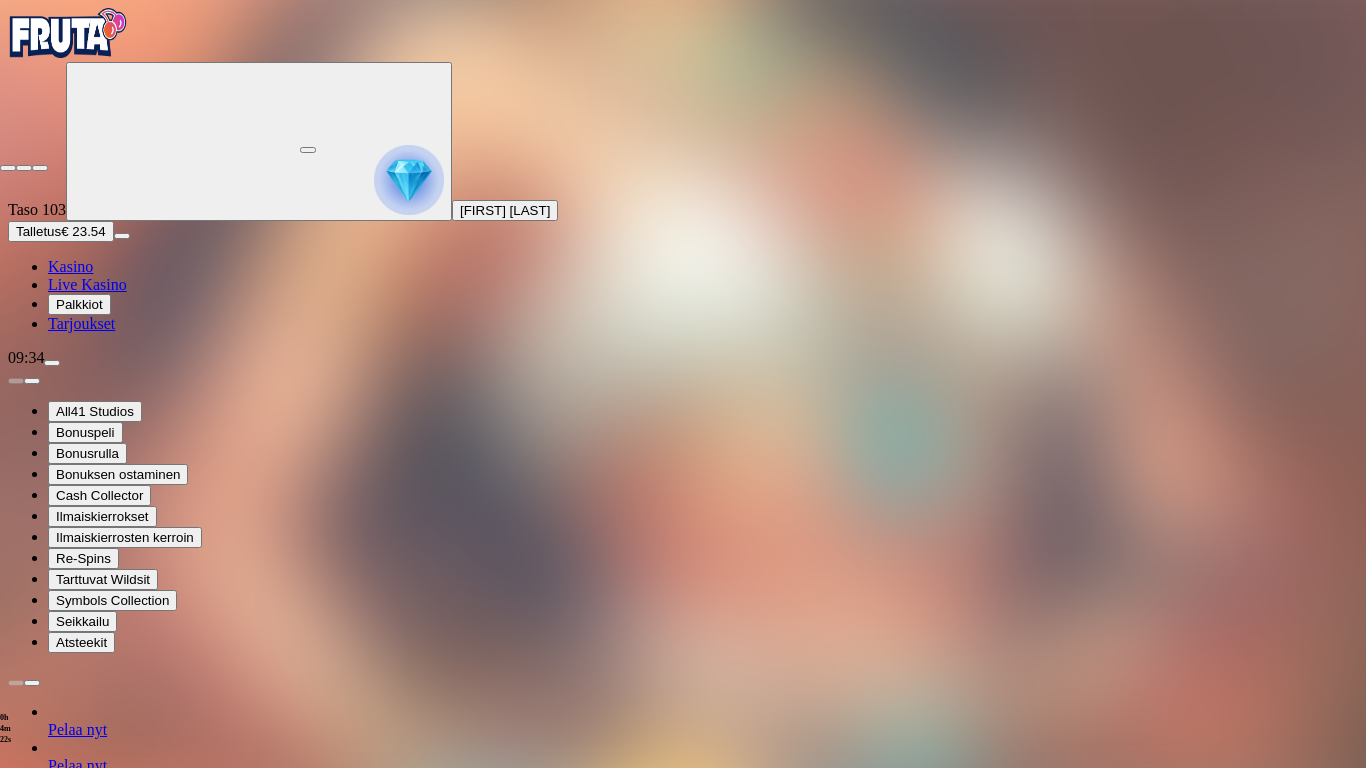 click at bounding box center (8, 168) 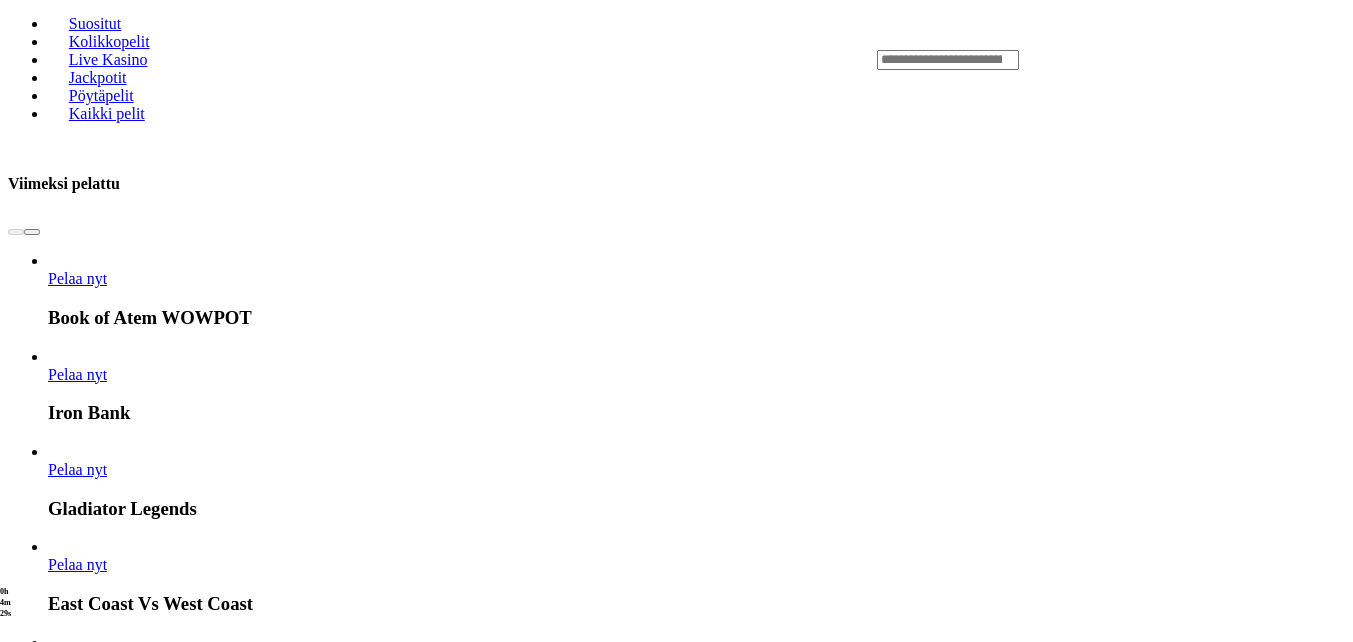 scroll, scrollTop: 1300, scrollLeft: 0, axis: vertical 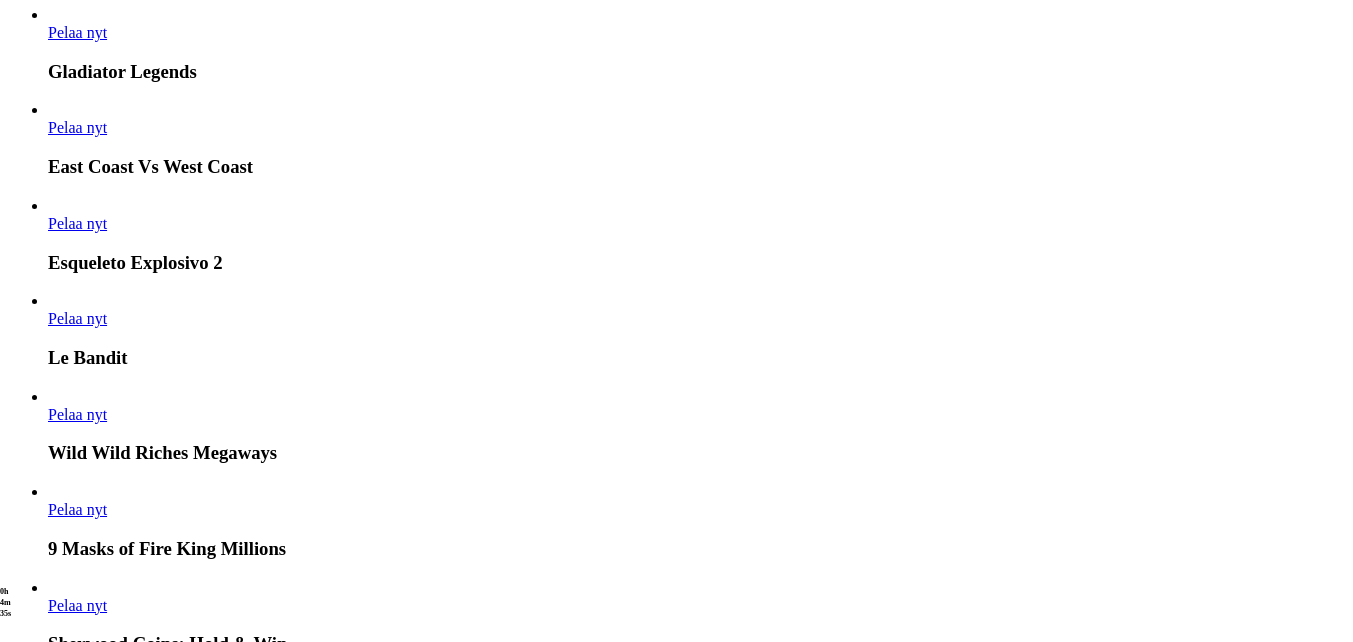 click on "Pelaa nyt" at bounding box center (77, 15299) 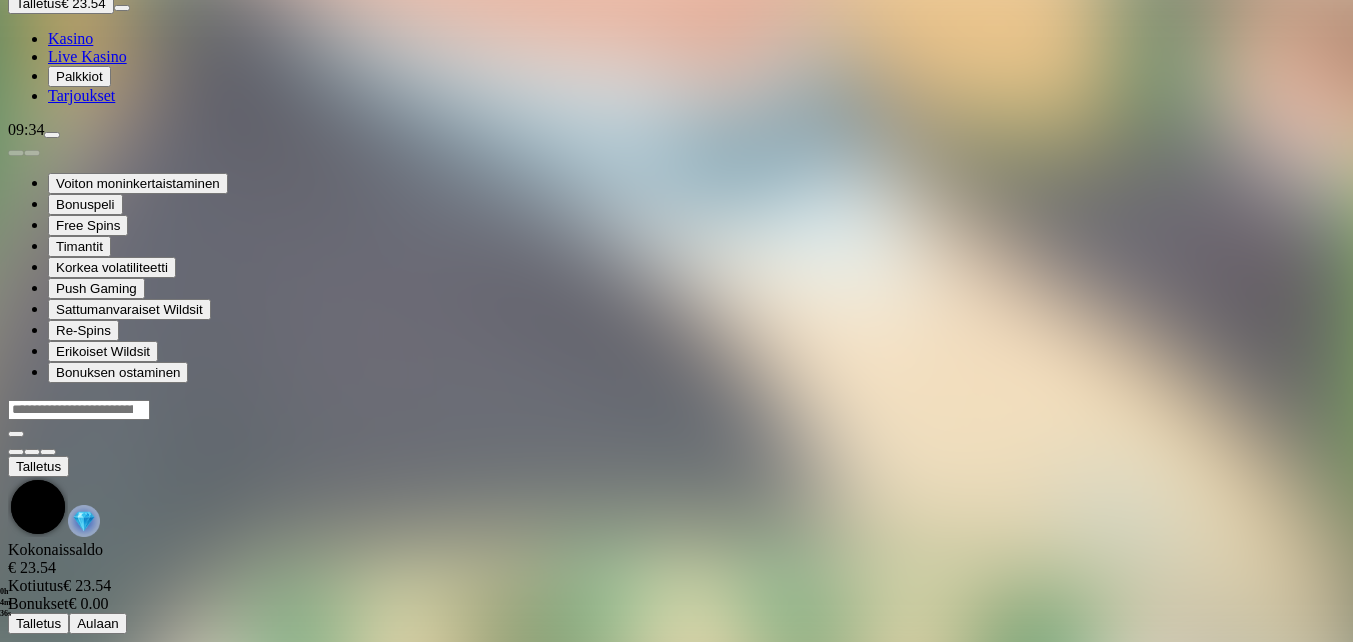 scroll, scrollTop: 0, scrollLeft: 0, axis: both 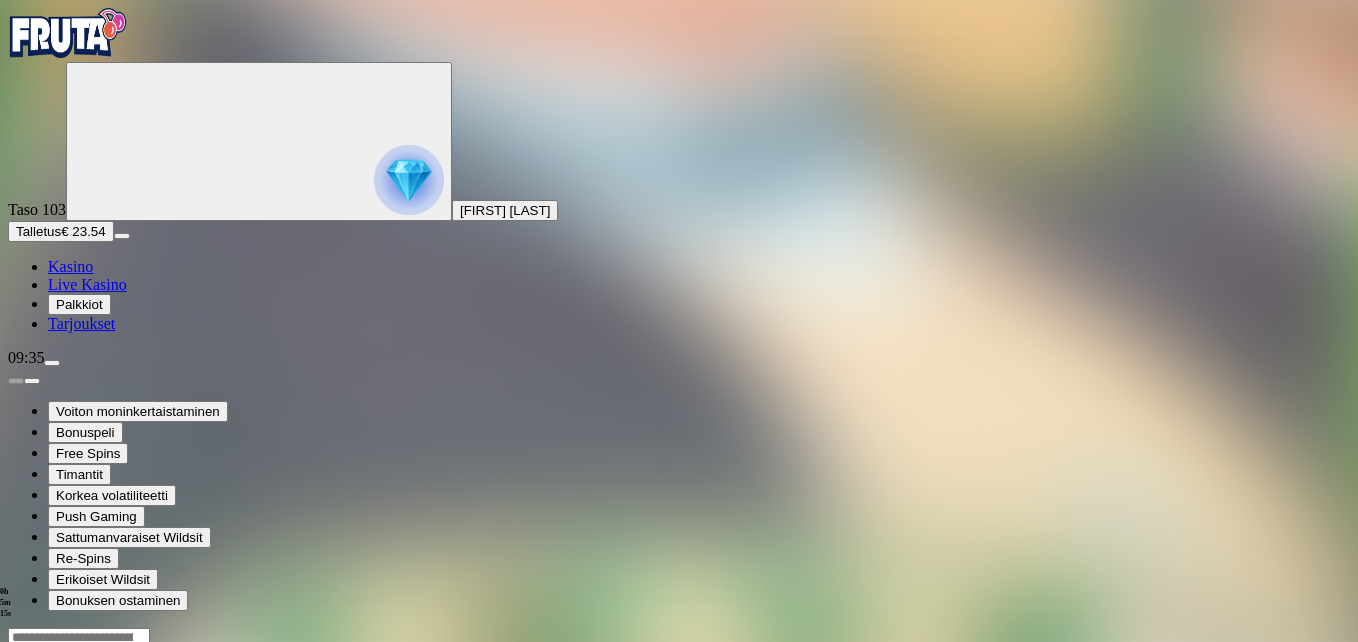 click at bounding box center [48, 820] 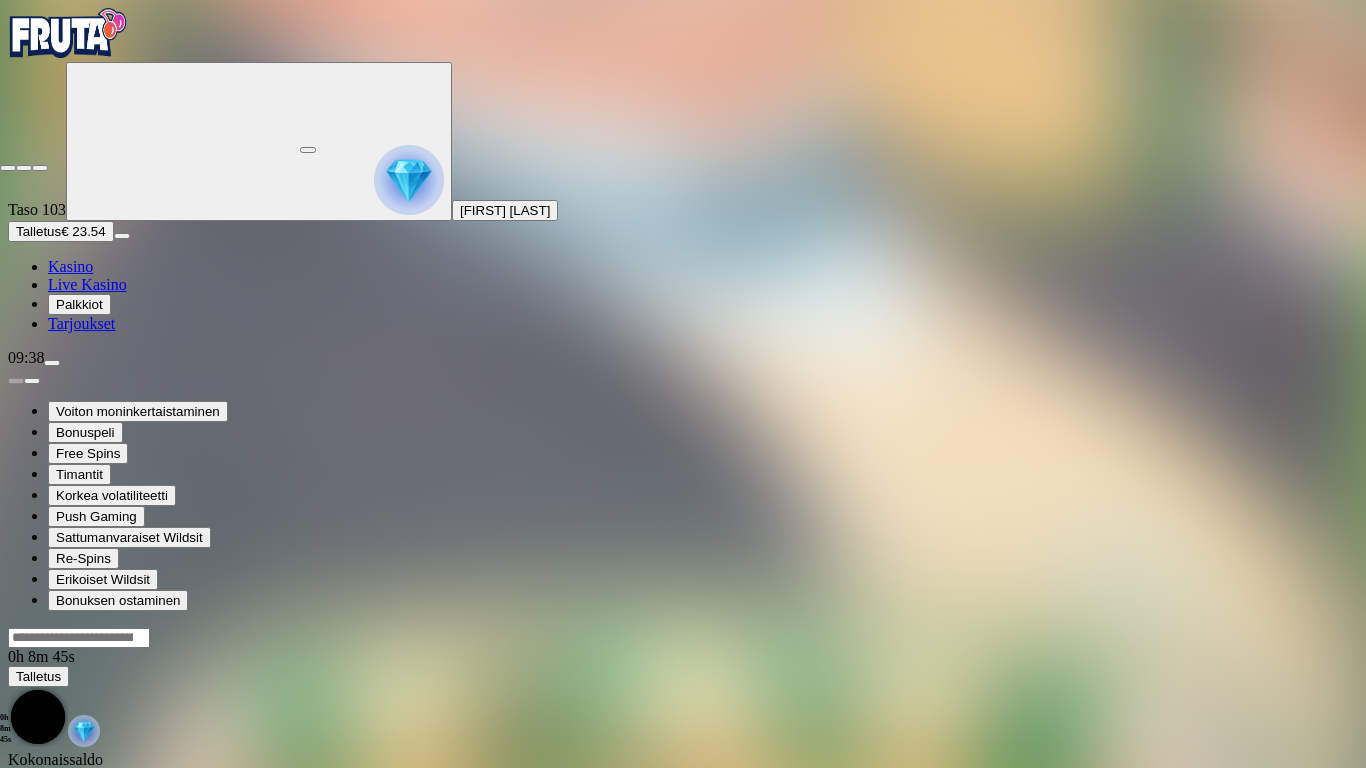 click at bounding box center [8, 168] 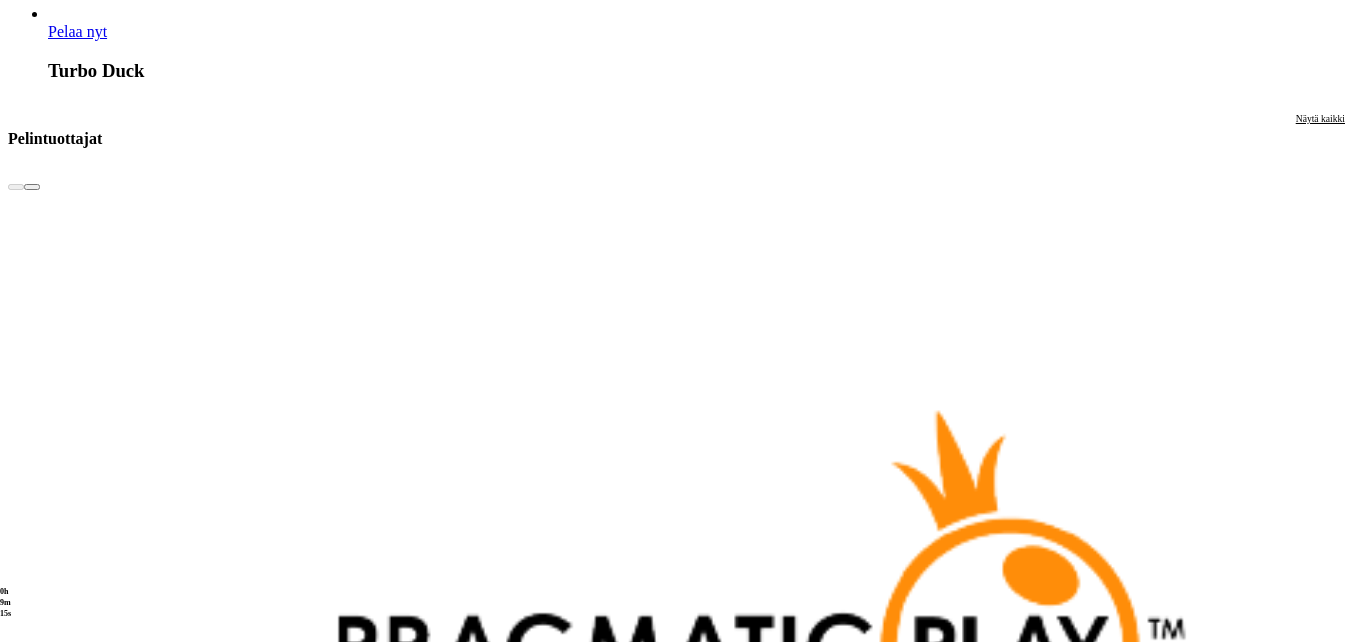 scroll, scrollTop: 4400, scrollLeft: 0, axis: vertical 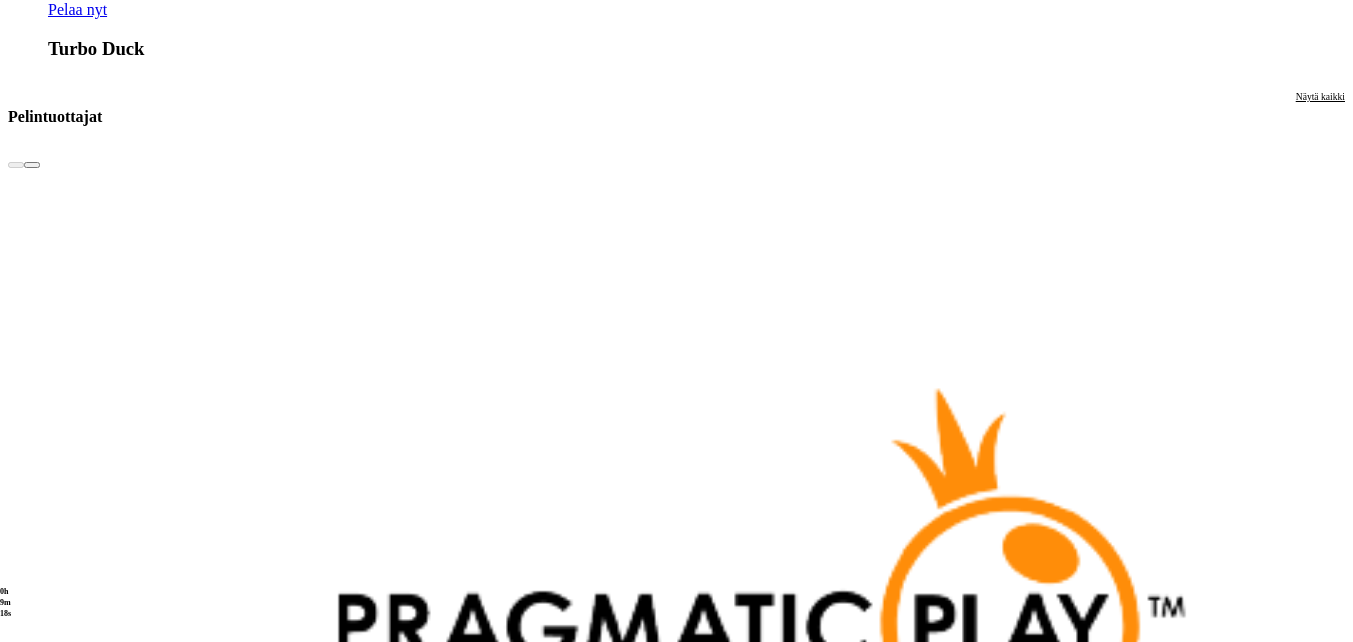 click on "Pelaa nyt" at bounding box center [77, 28119] 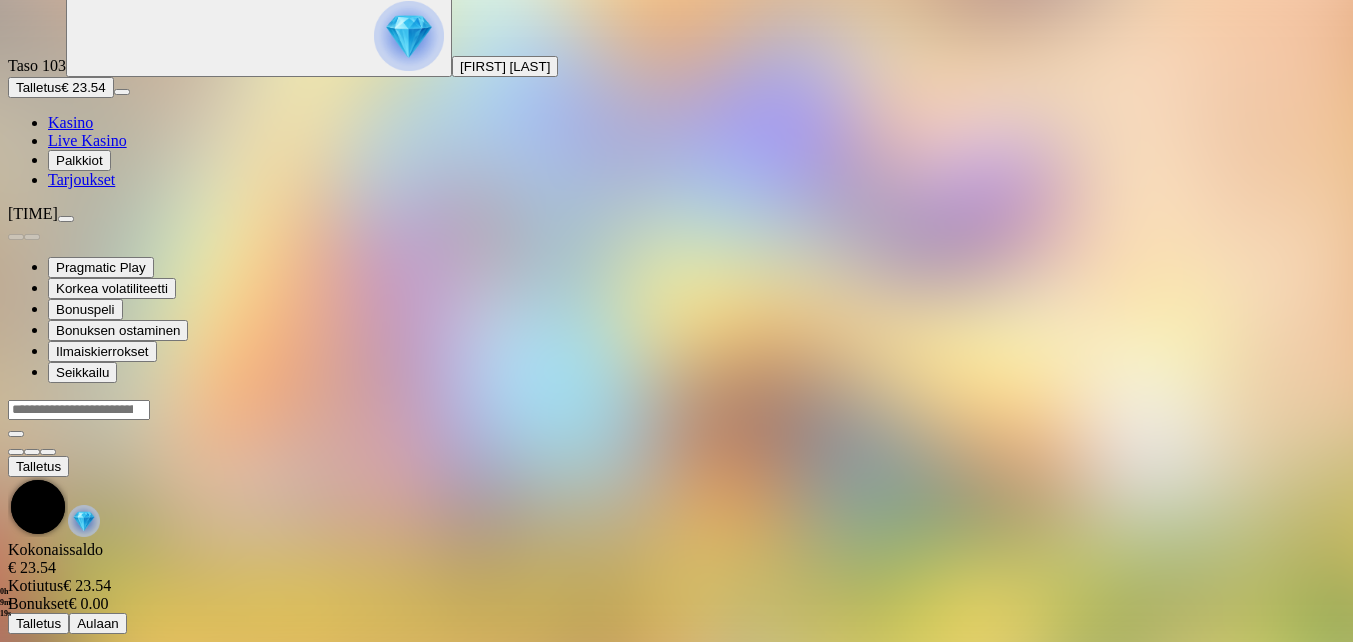 scroll, scrollTop: 0, scrollLeft: 0, axis: both 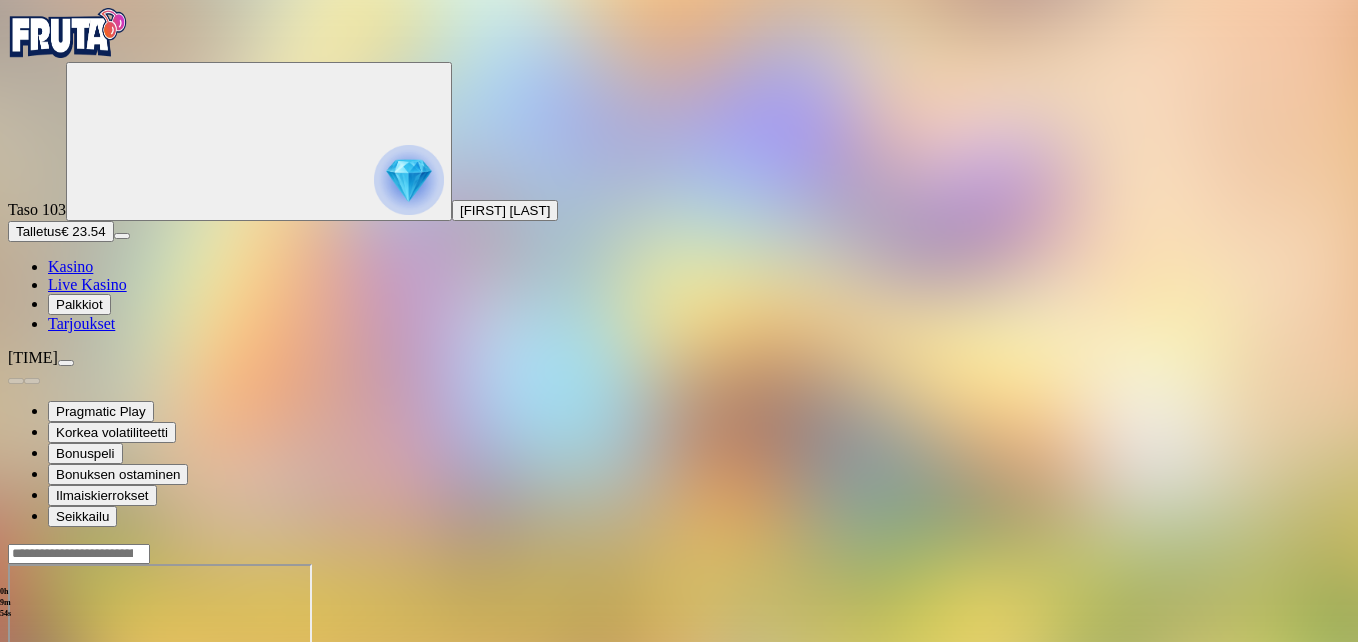 click at bounding box center [48, 736] 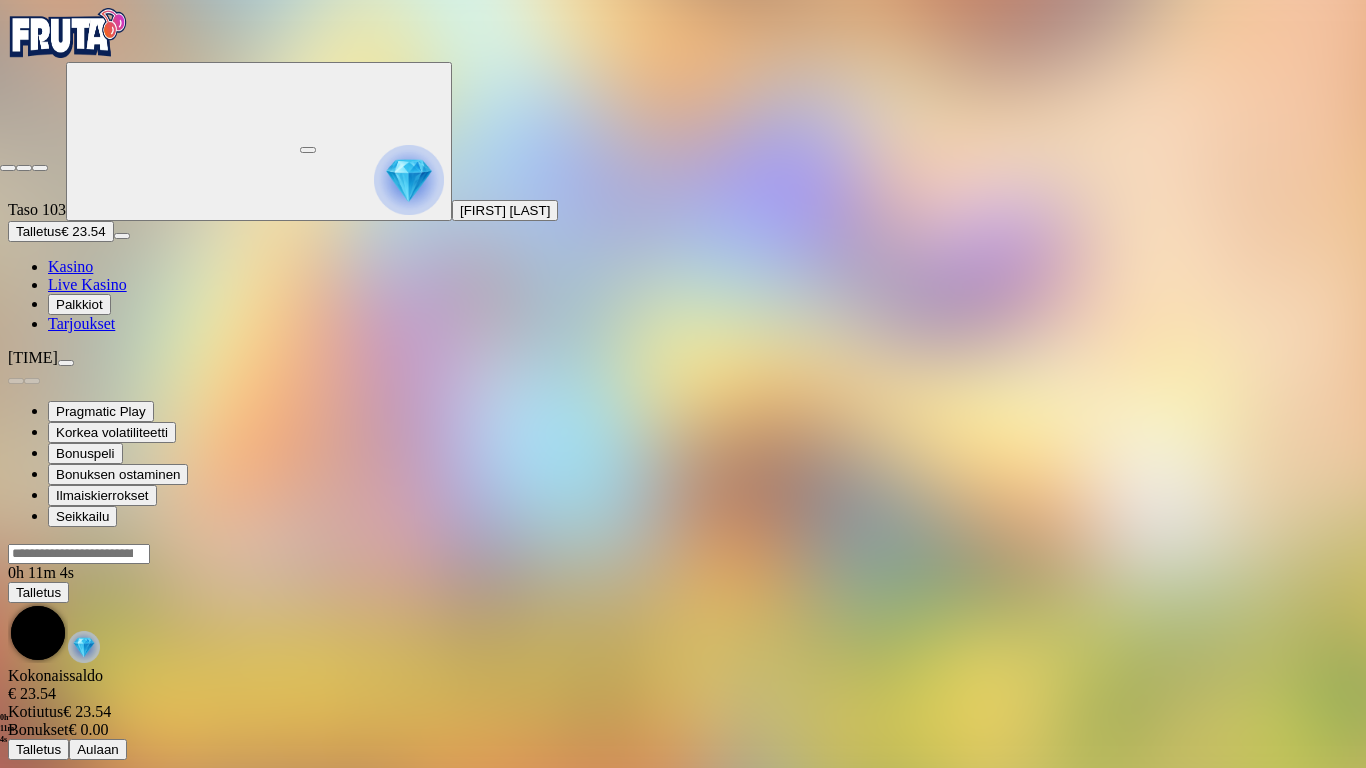 click at bounding box center [8, 168] 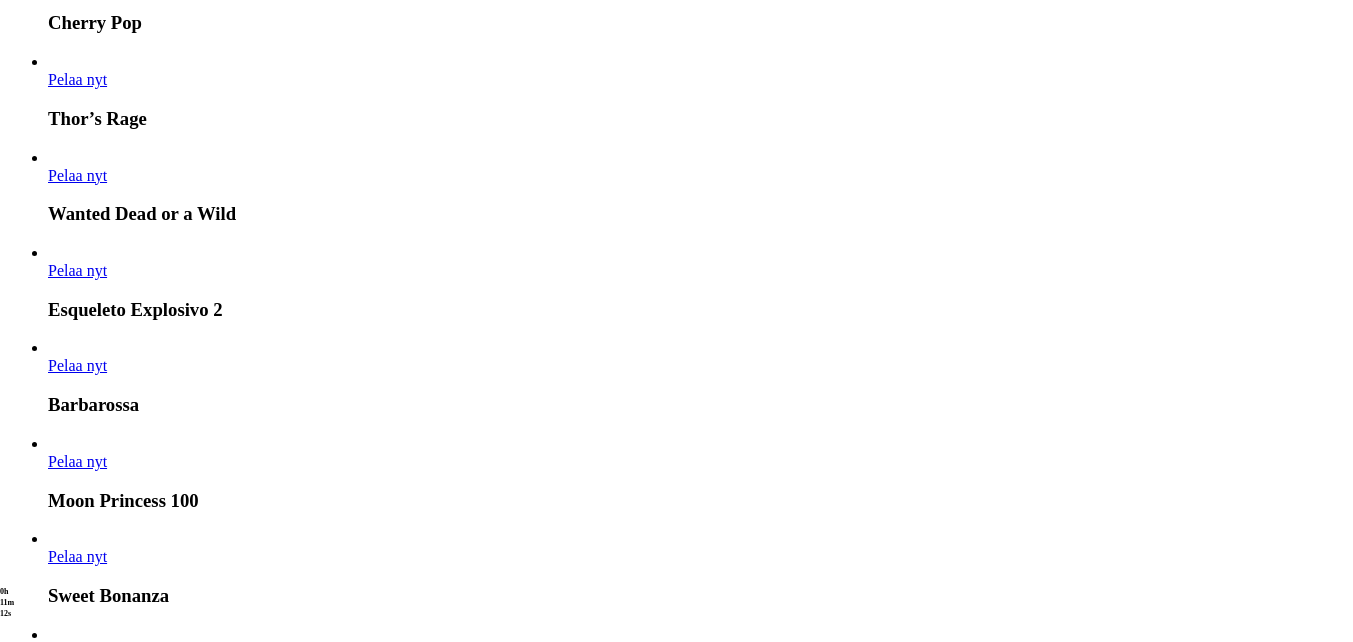 scroll, scrollTop: 2605, scrollLeft: 0, axis: vertical 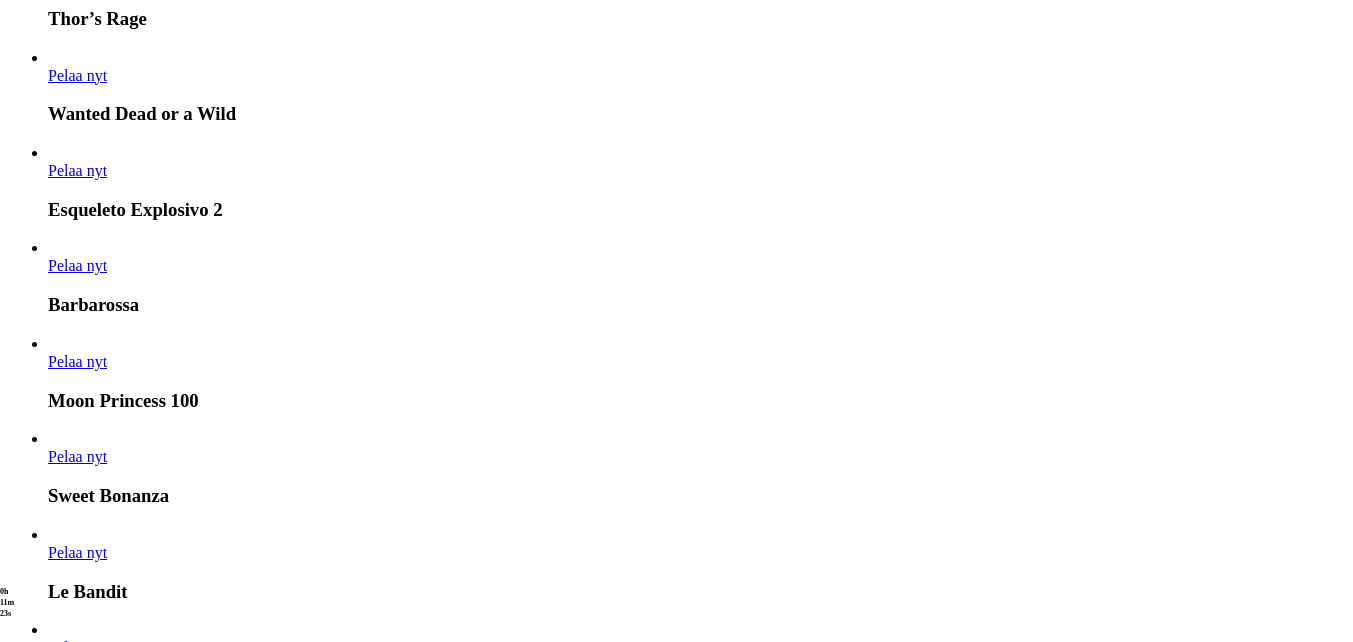 click at bounding box center [32, 18474] 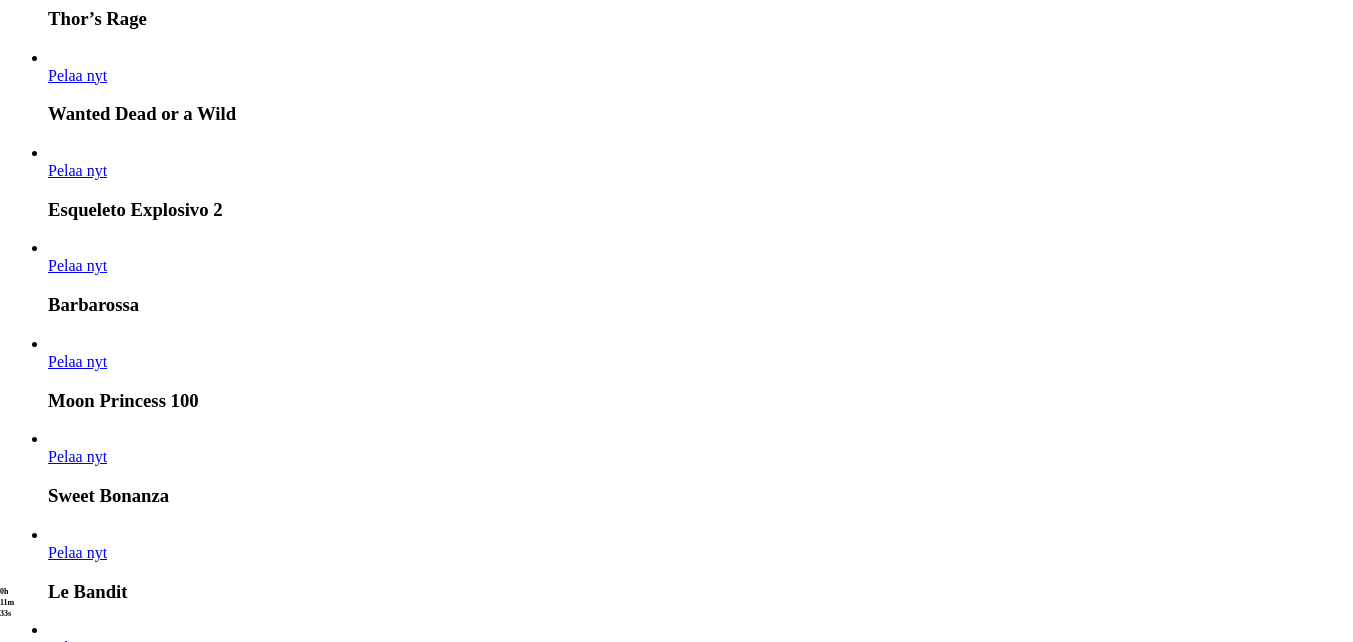 click on "Pelaa nyt" at bounding box center [-752, 19475] 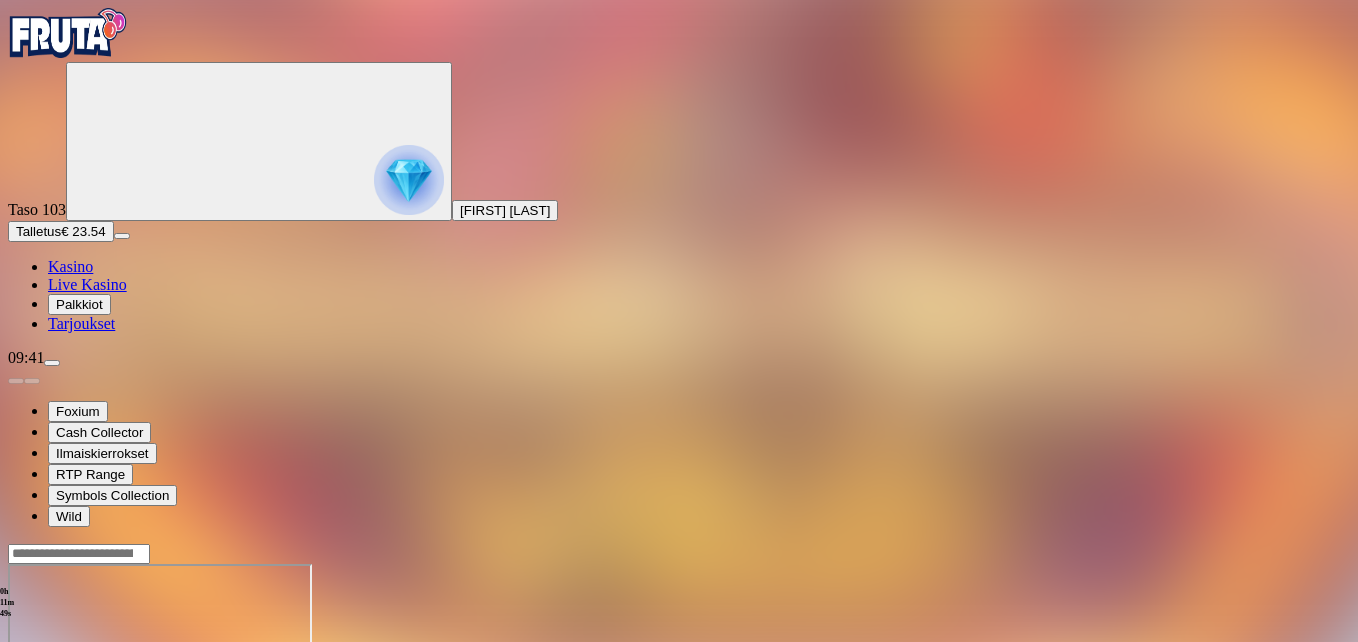 click at bounding box center (48, 736) 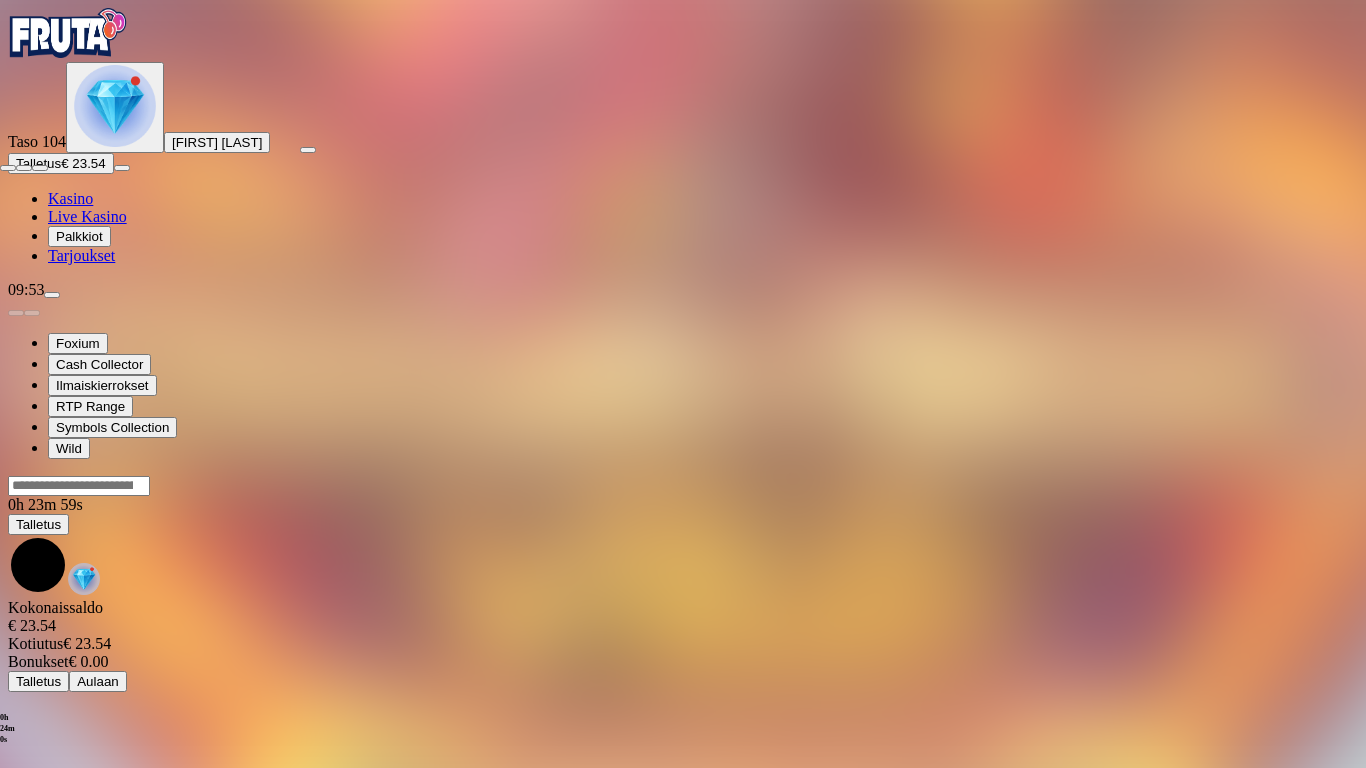 click at bounding box center [8, 168] 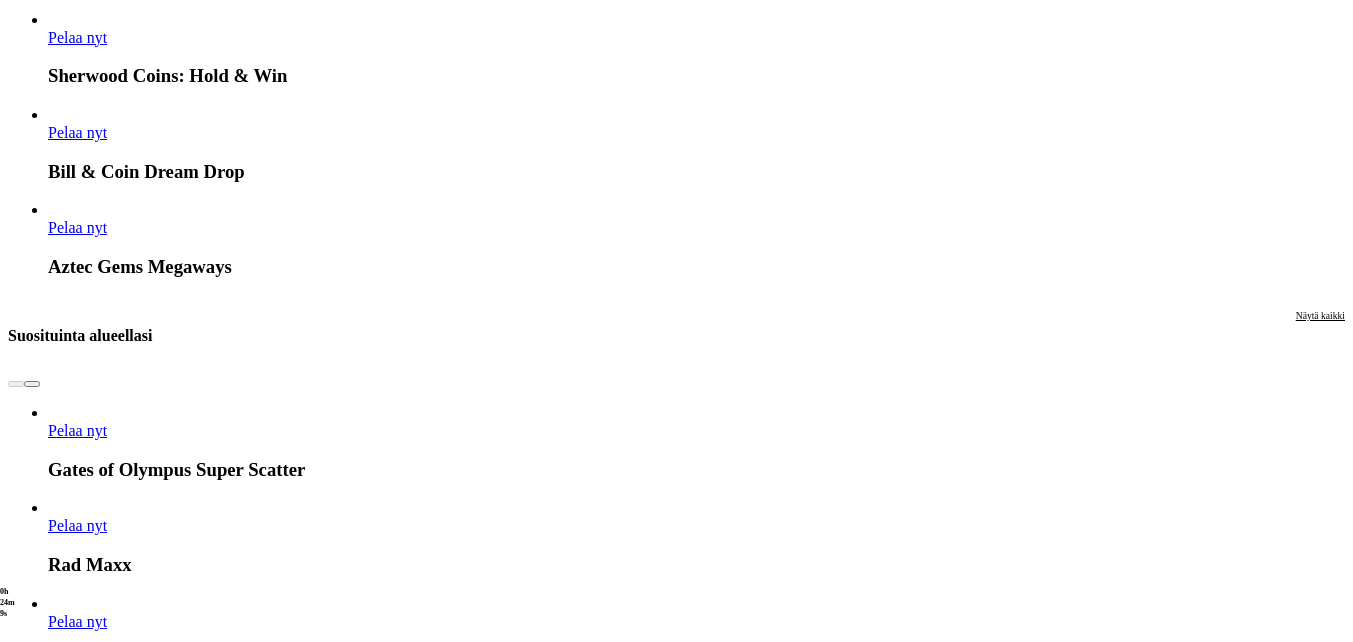 scroll, scrollTop: 2200, scrollLeft: 0, axis: vertical 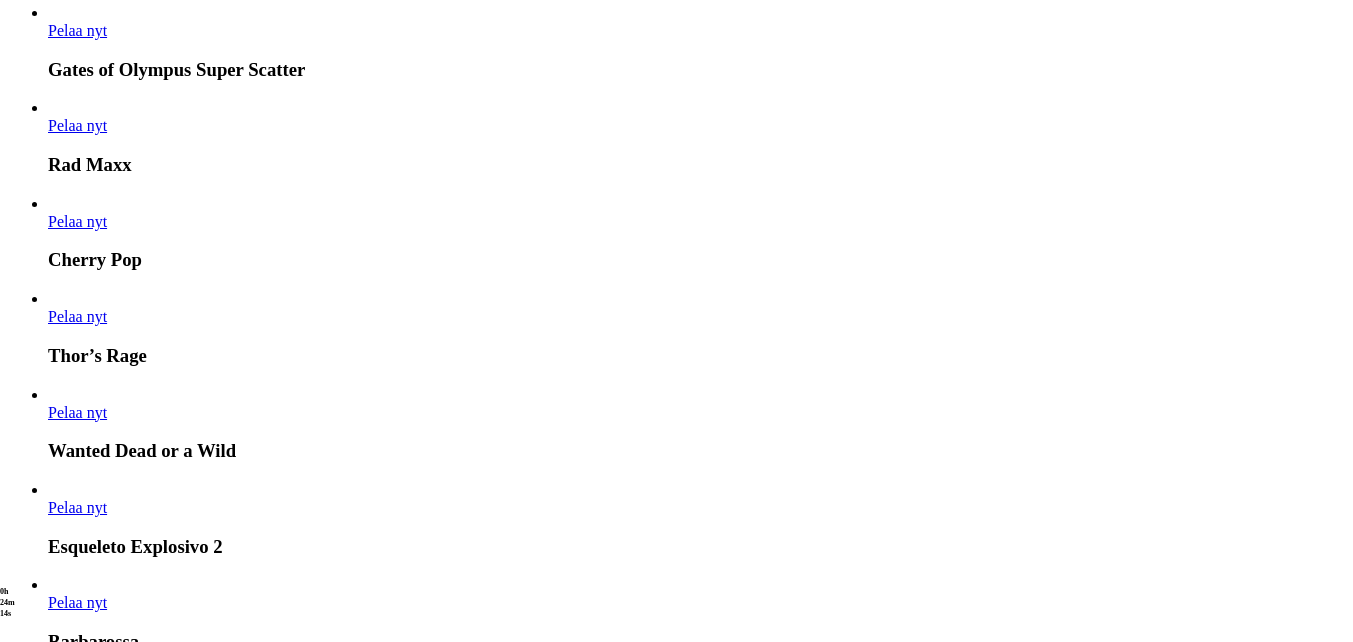 click at bounding box center (32, 16712) 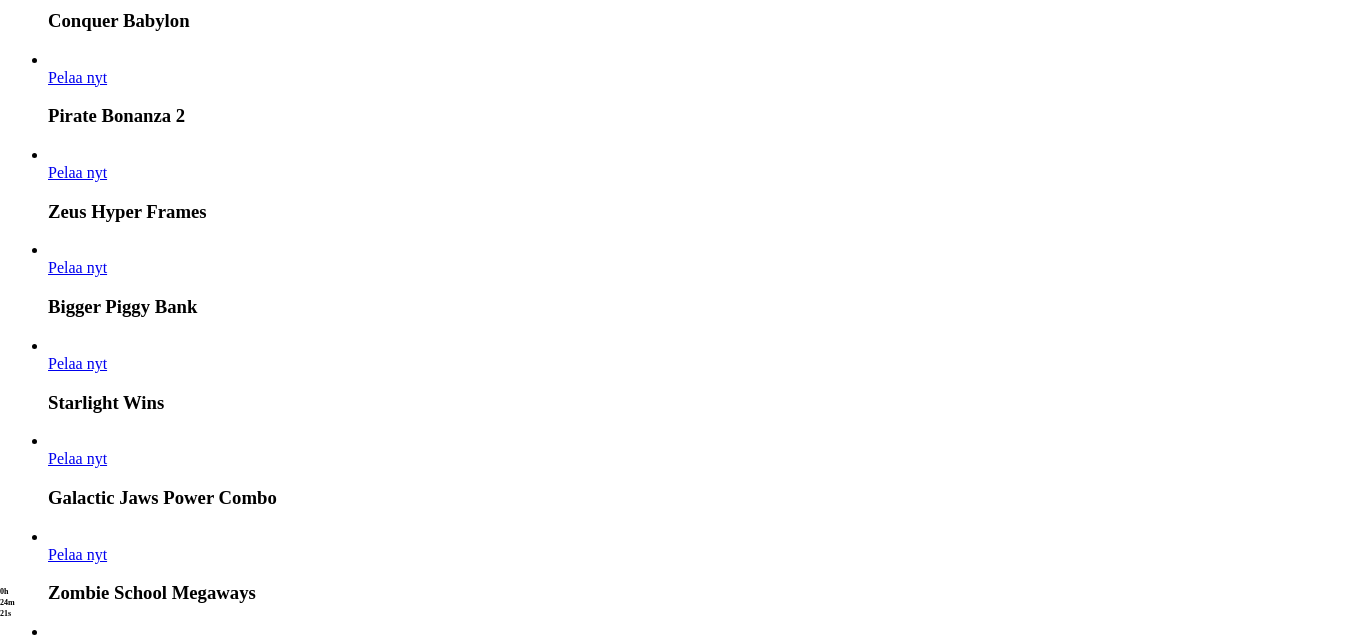 scroll, scrollTop: 3600, scrollLeft: 0, axis: vertical 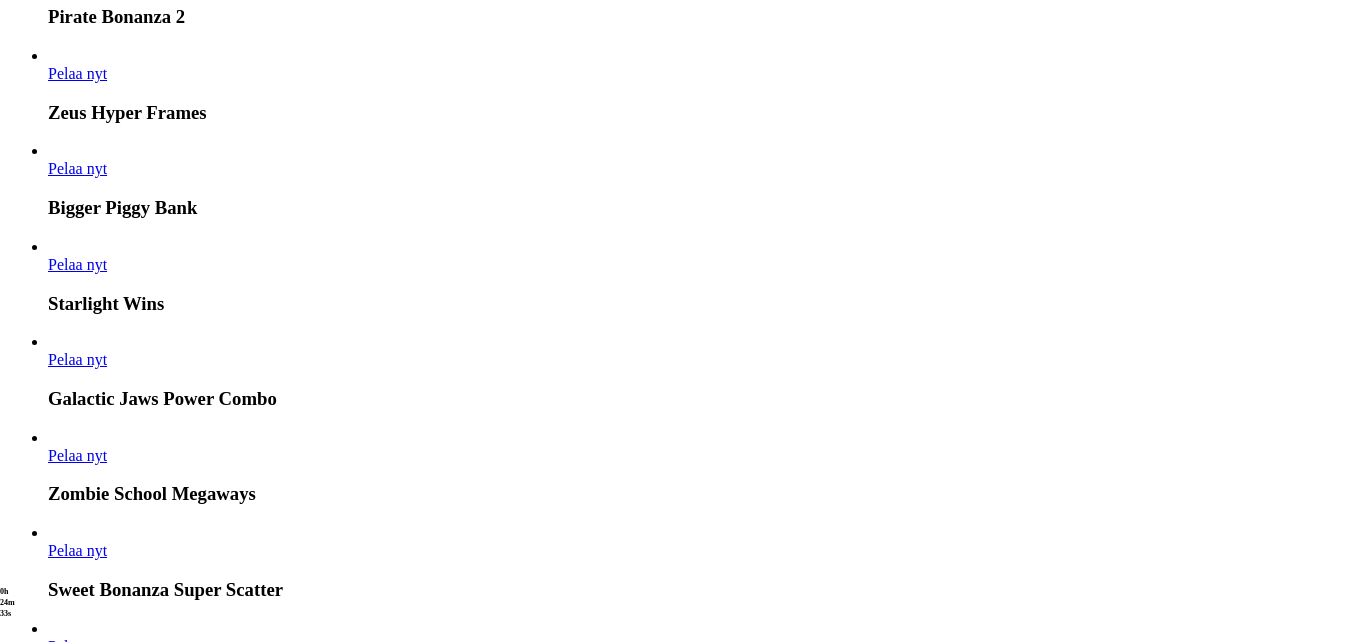 click on "Pelaa nyt" at bounding box center [77, 25667] 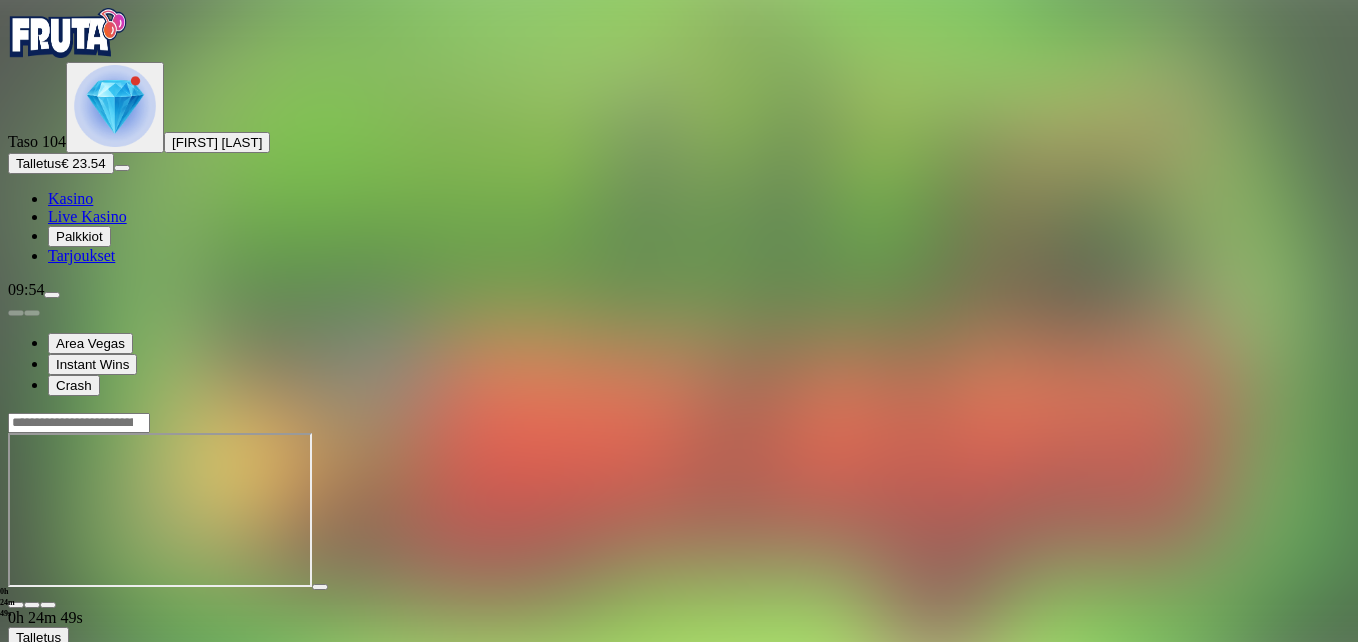 click at bounding box center (48, 605) 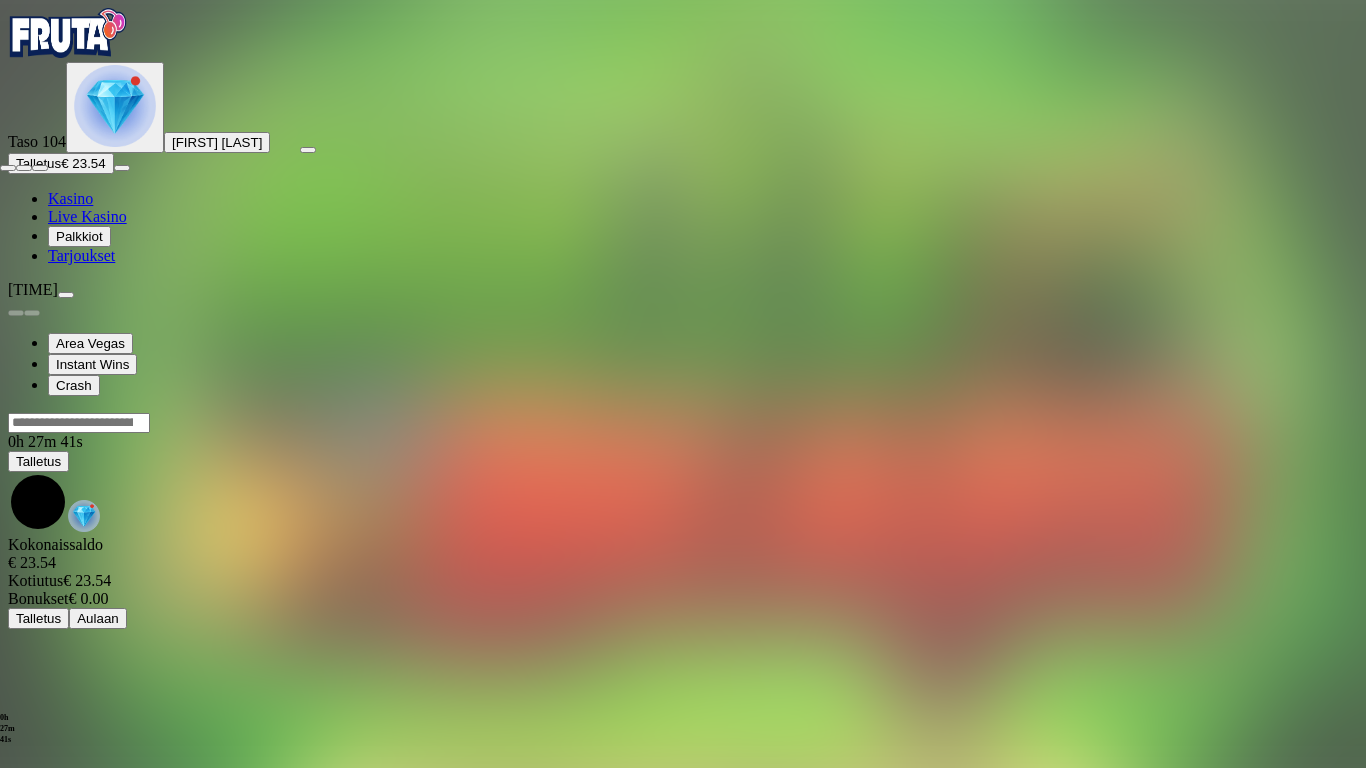 click at bounding box center [8, 168] 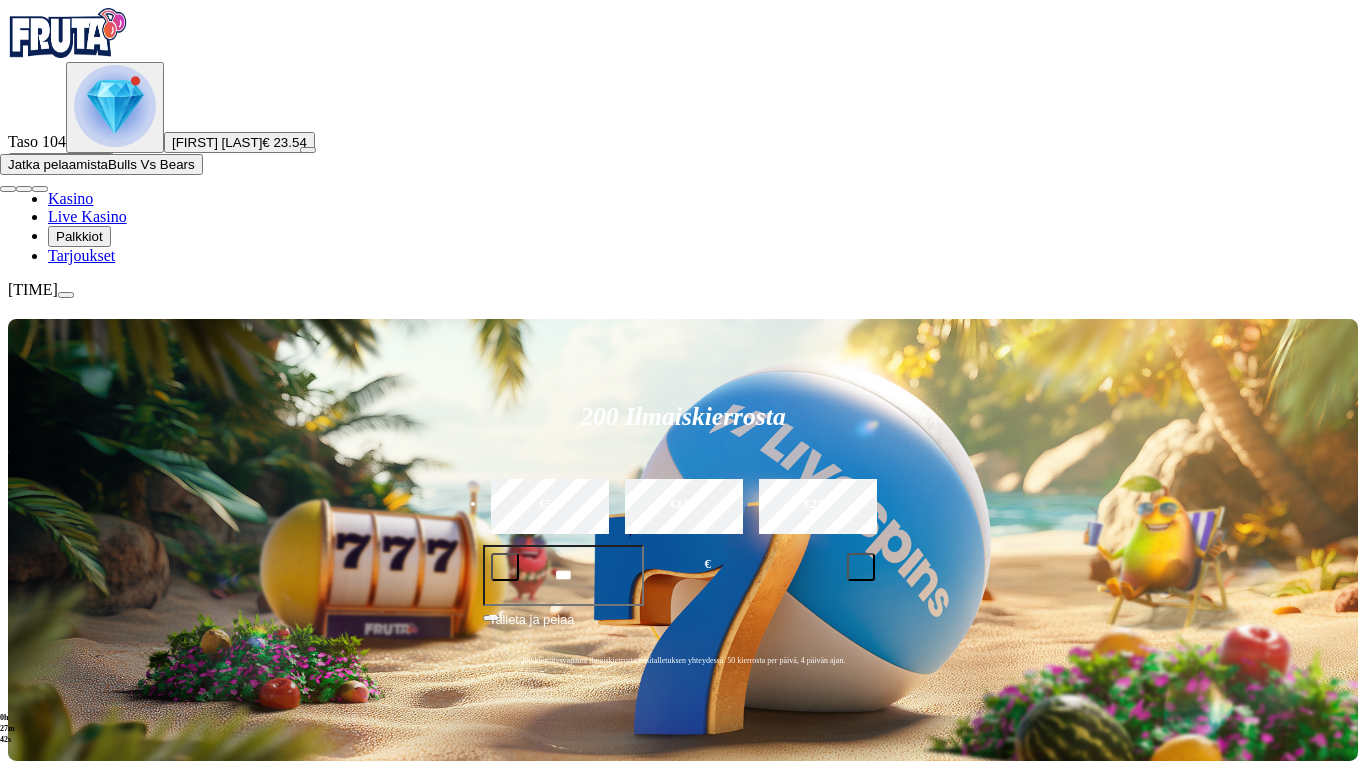 click at bounding box center [308, 150] 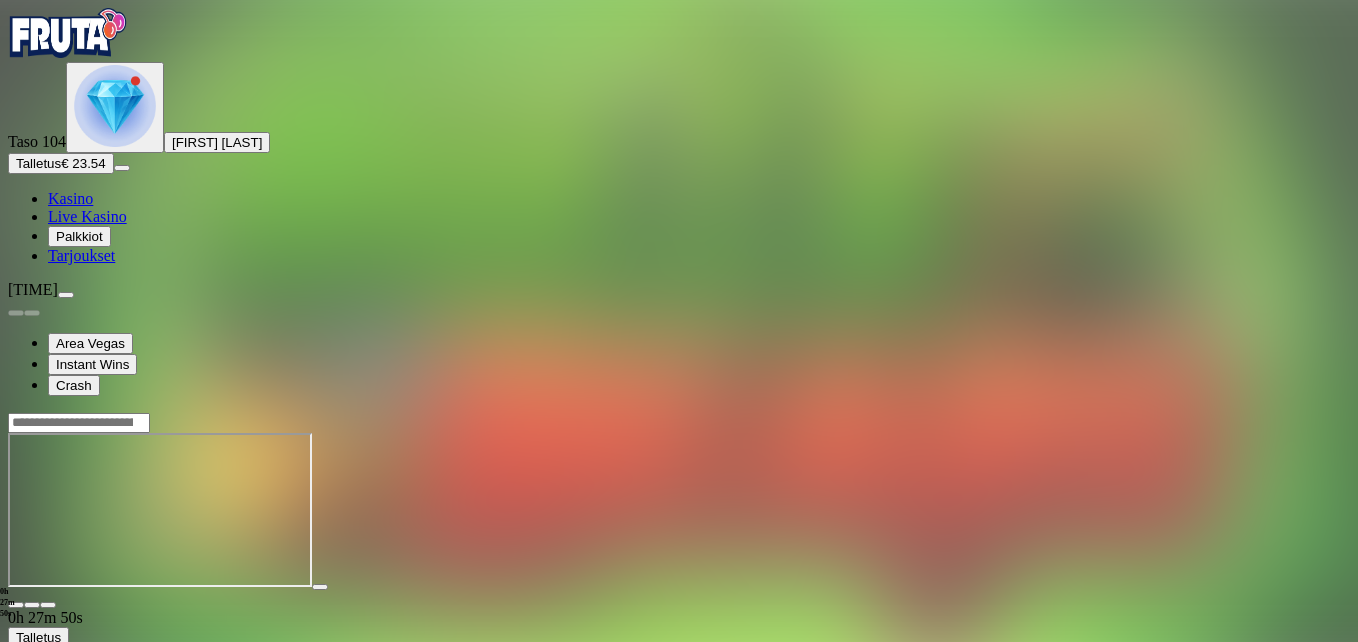 click at bounding box center (16, 605) 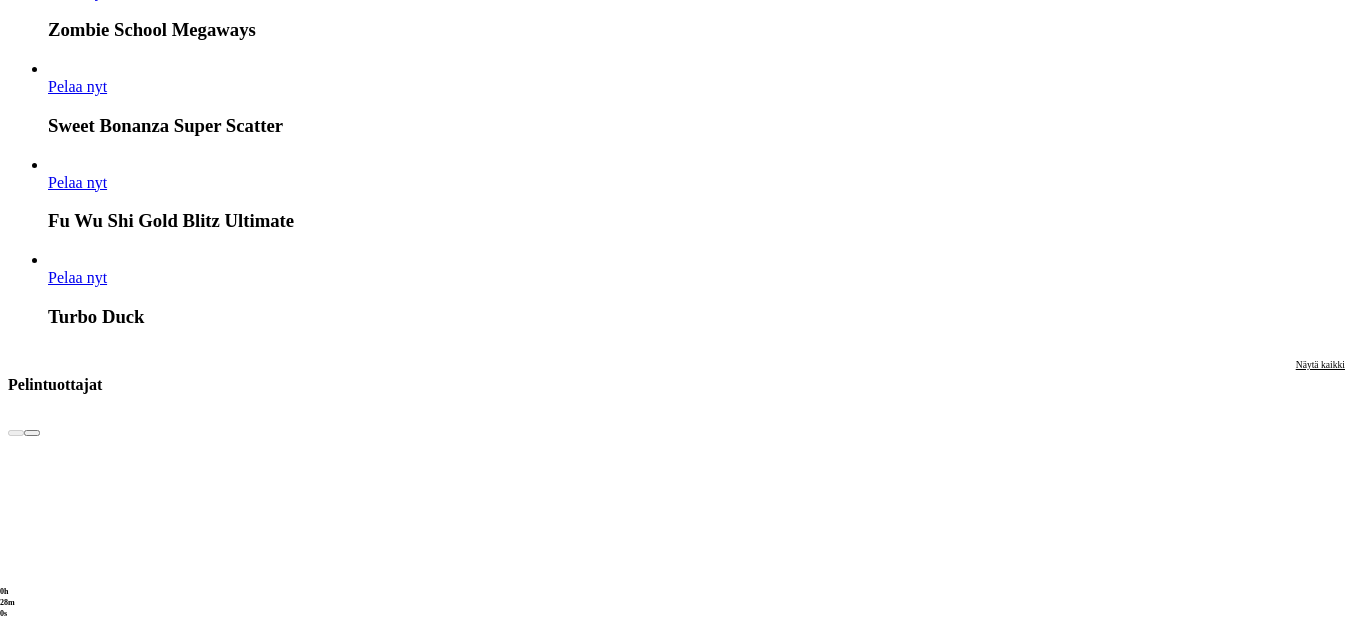 scroll, scrollTop: 4363, scrollLeft: 0, axis: vertical 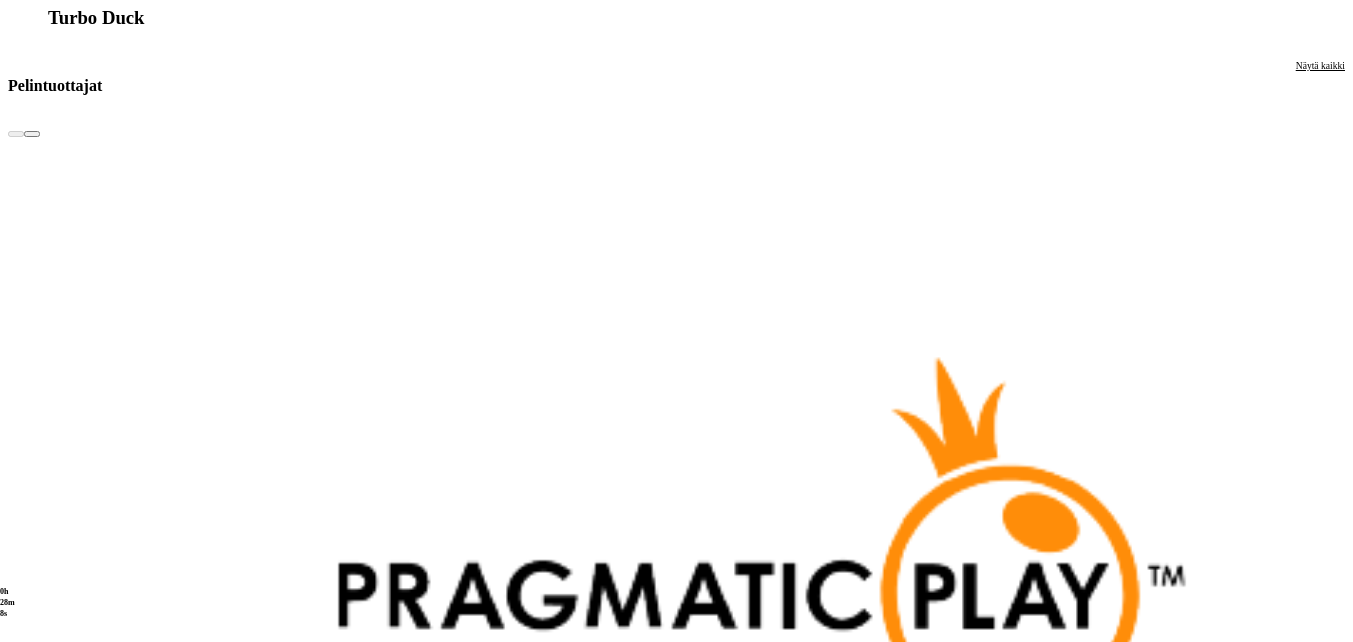 click at bounding box center (32, 27946) 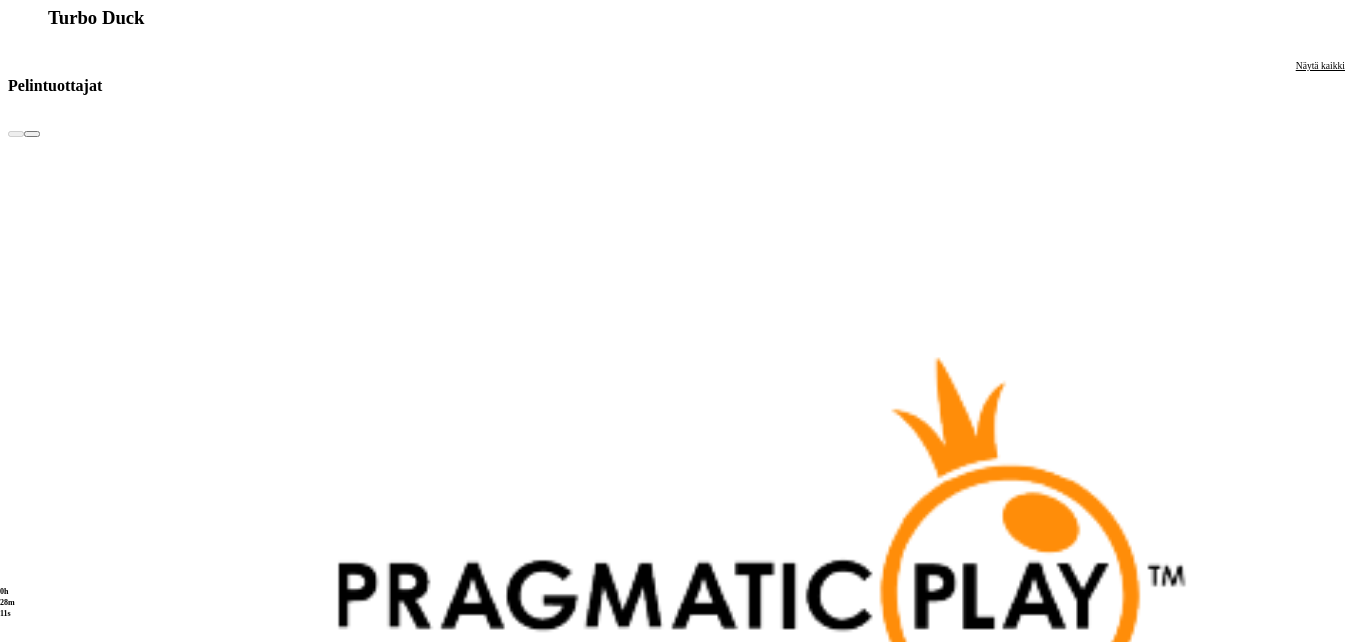 click on "Pelaa nyt" at bounding box center (-752, 28851) 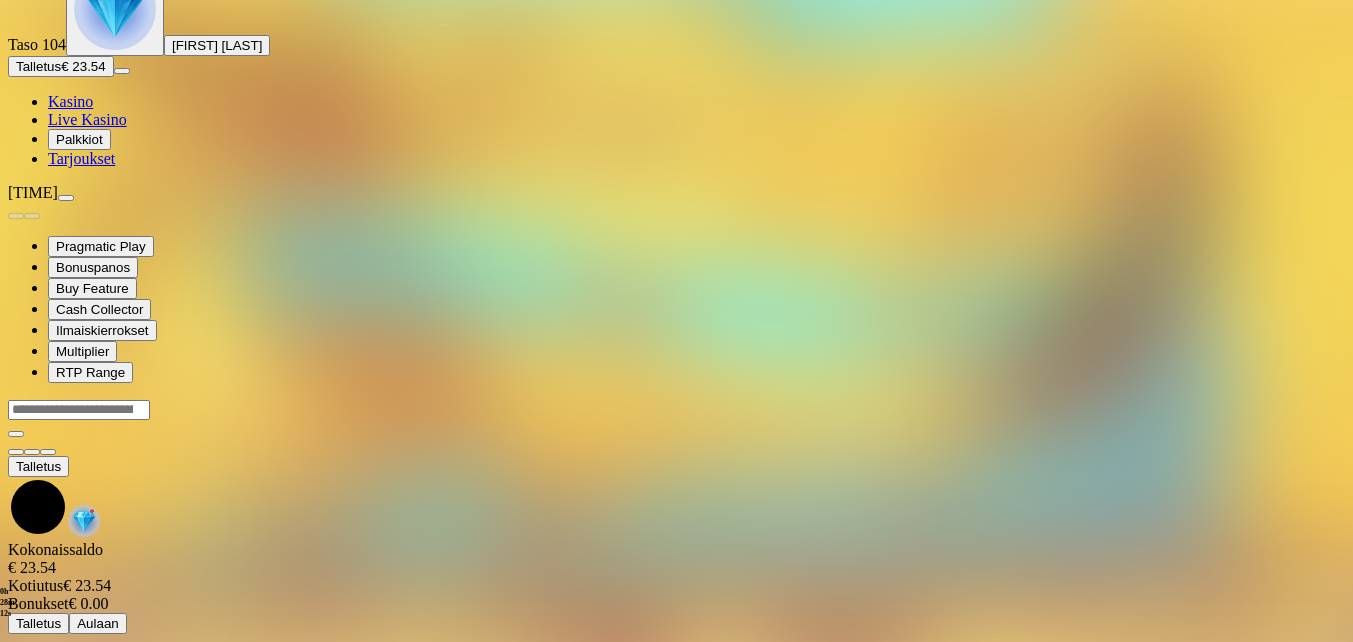 scroll, scrollTop: 0, scrollLeft: 0, axis: both 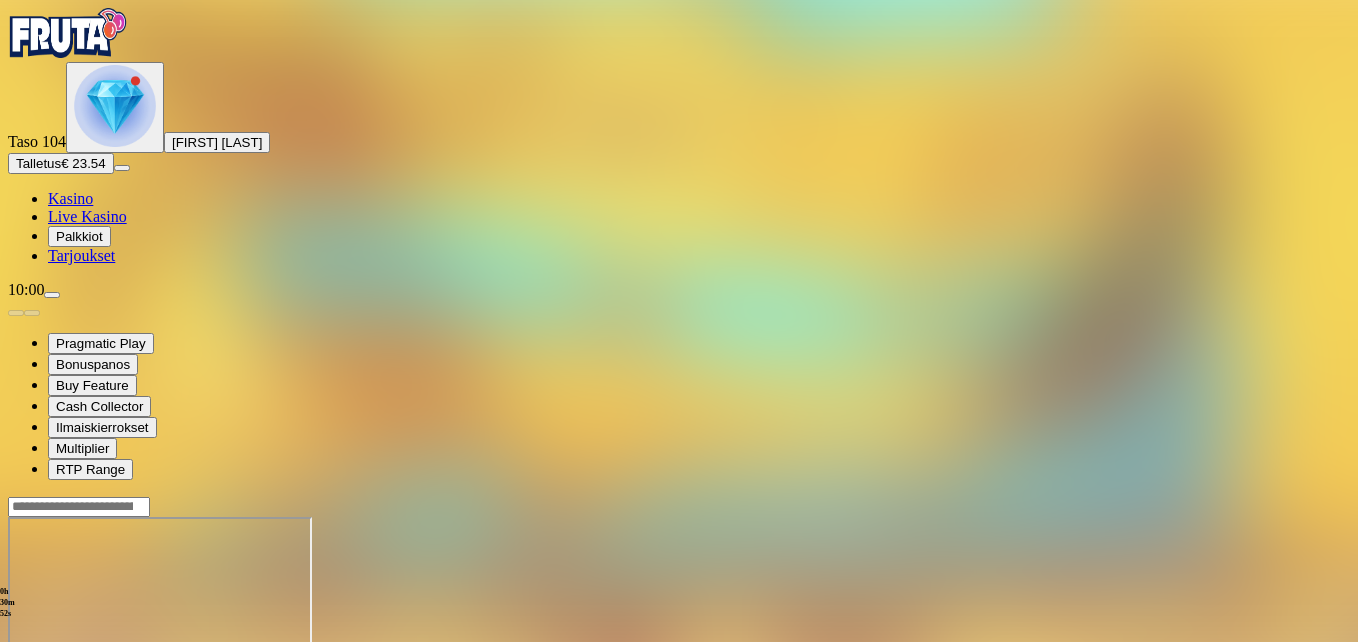 click at bounding box center [48, 689] 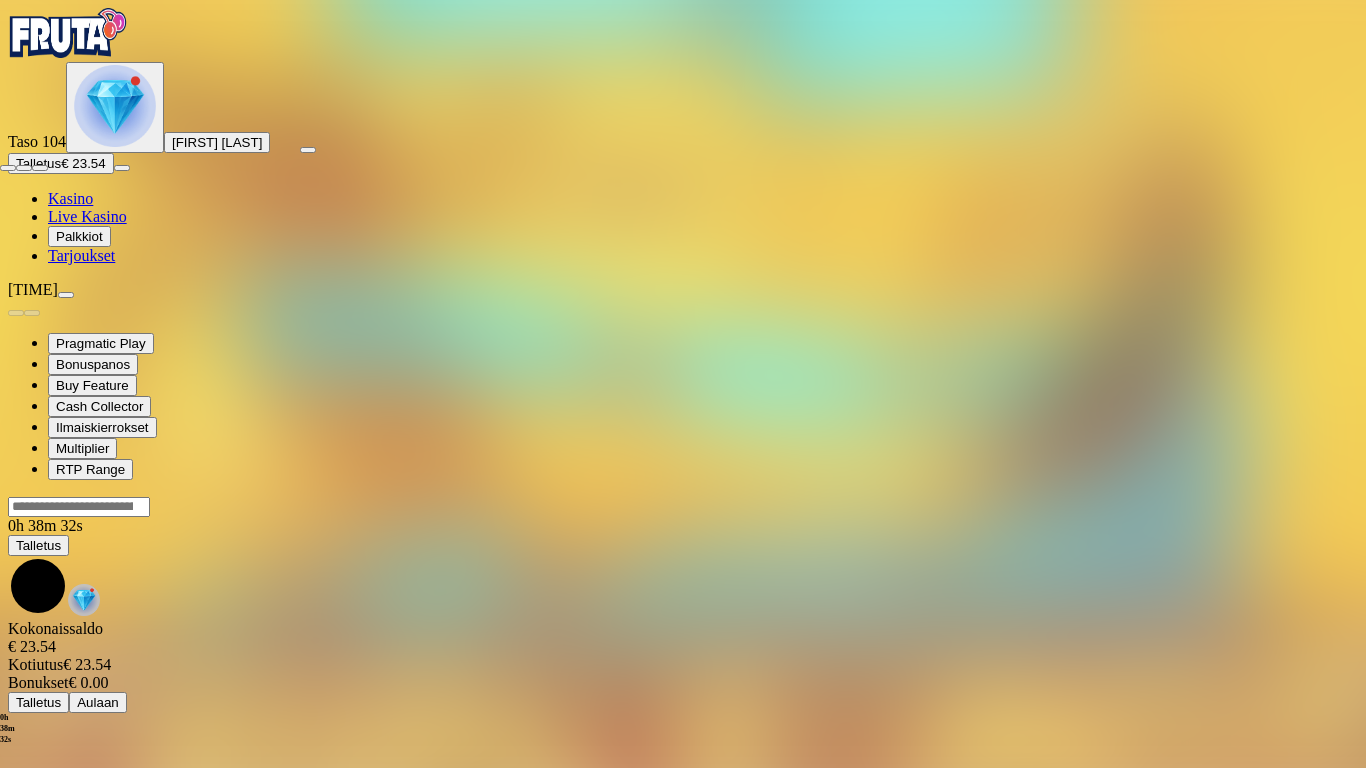 click at bounding box center (8, 168) 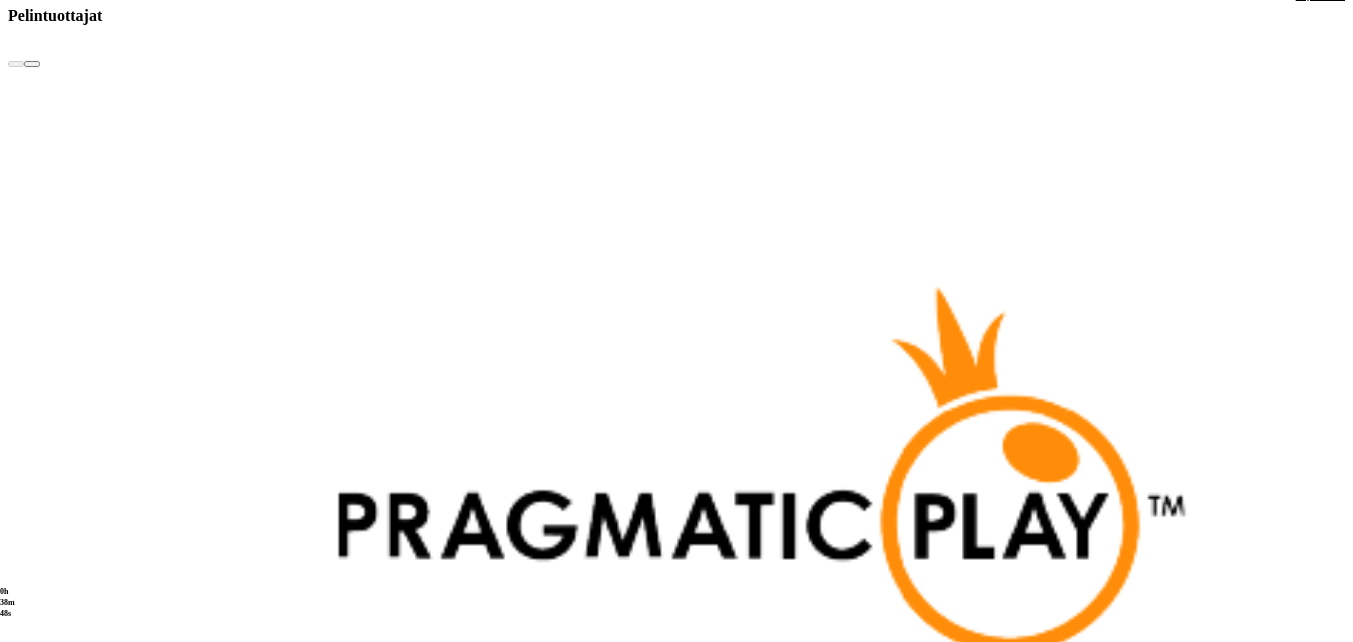 scroll, scrollTop: 4505, scrollLeft: 0, axis: vertical 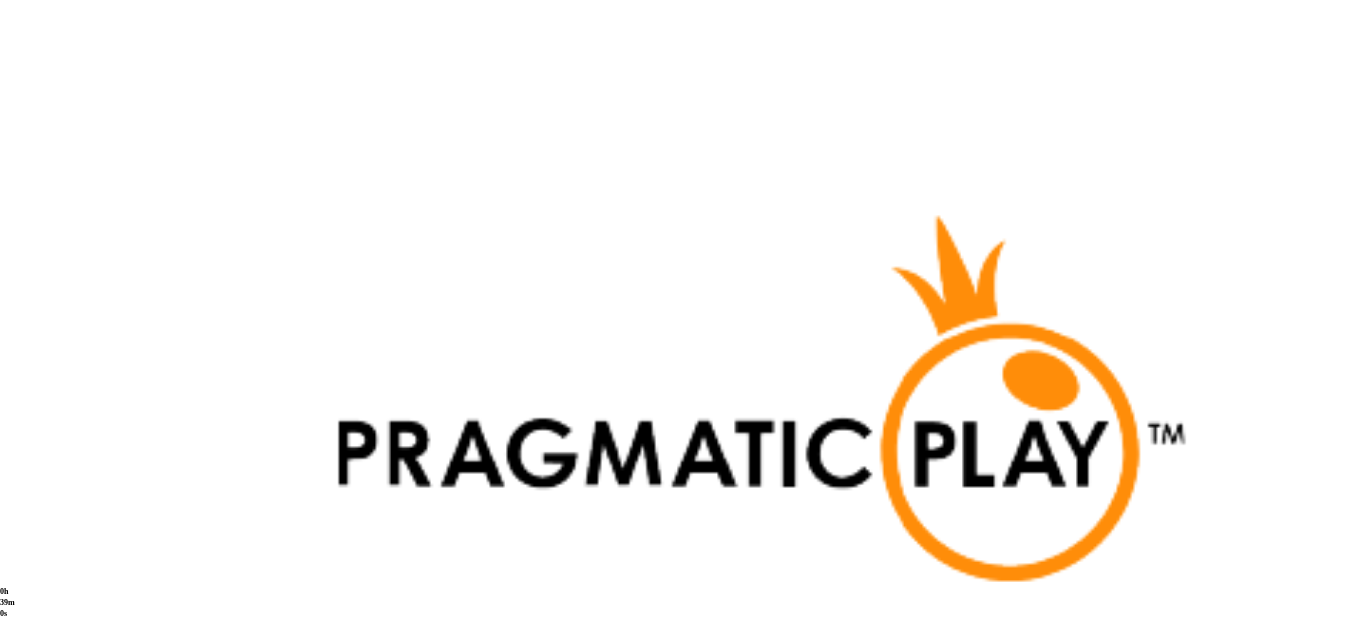 click at bounding box center [32, 27804] 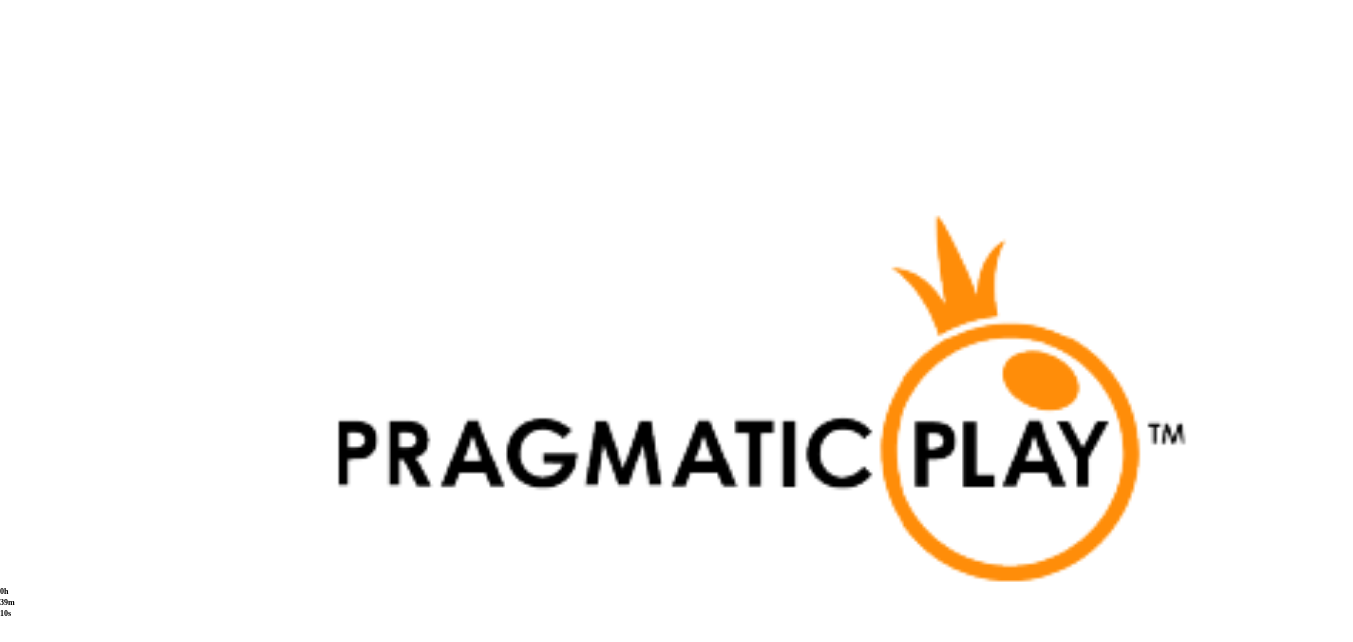 click on "Pelaa nyt" at bounding box center [-752, 28805] 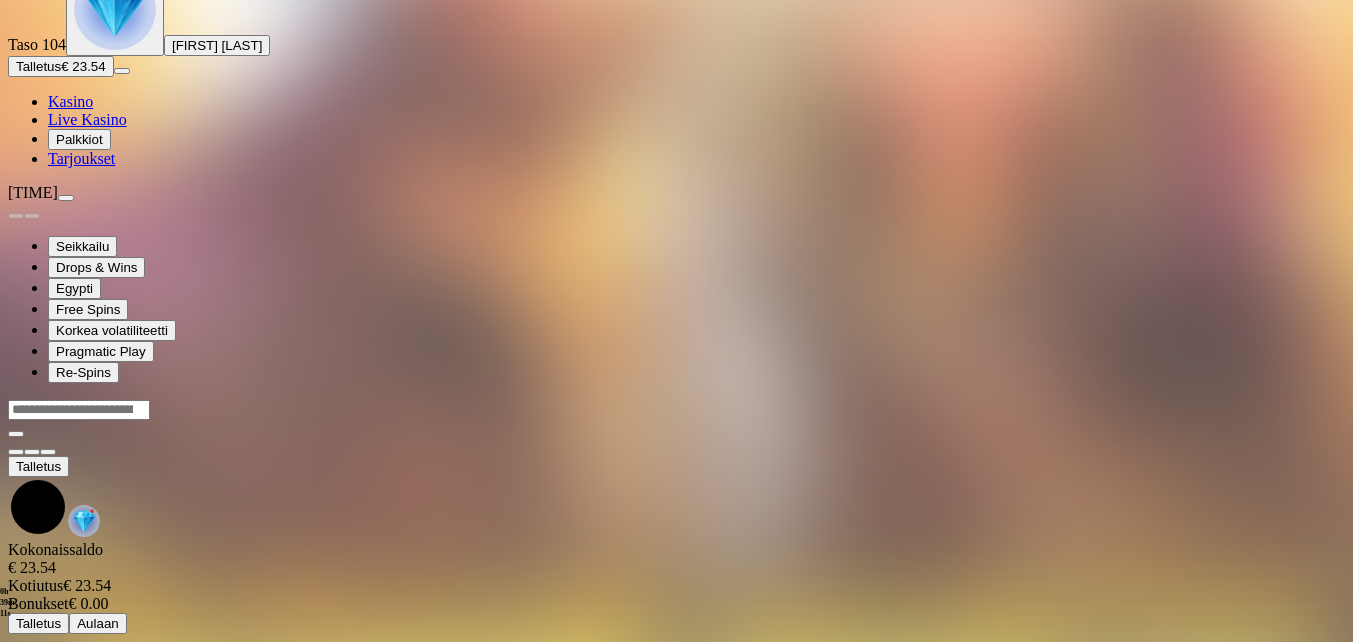 scroll, scrollTop: 0, scrollLeft: 0, axis: both 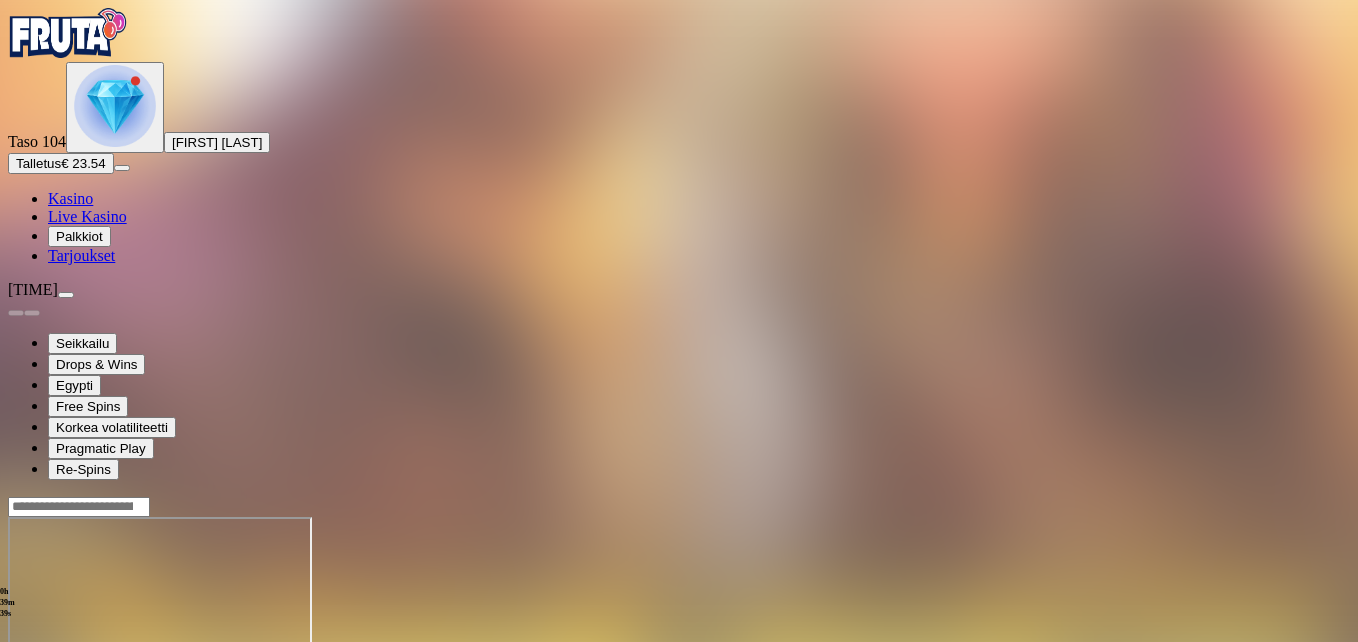 click at bounding box center [48, 689] 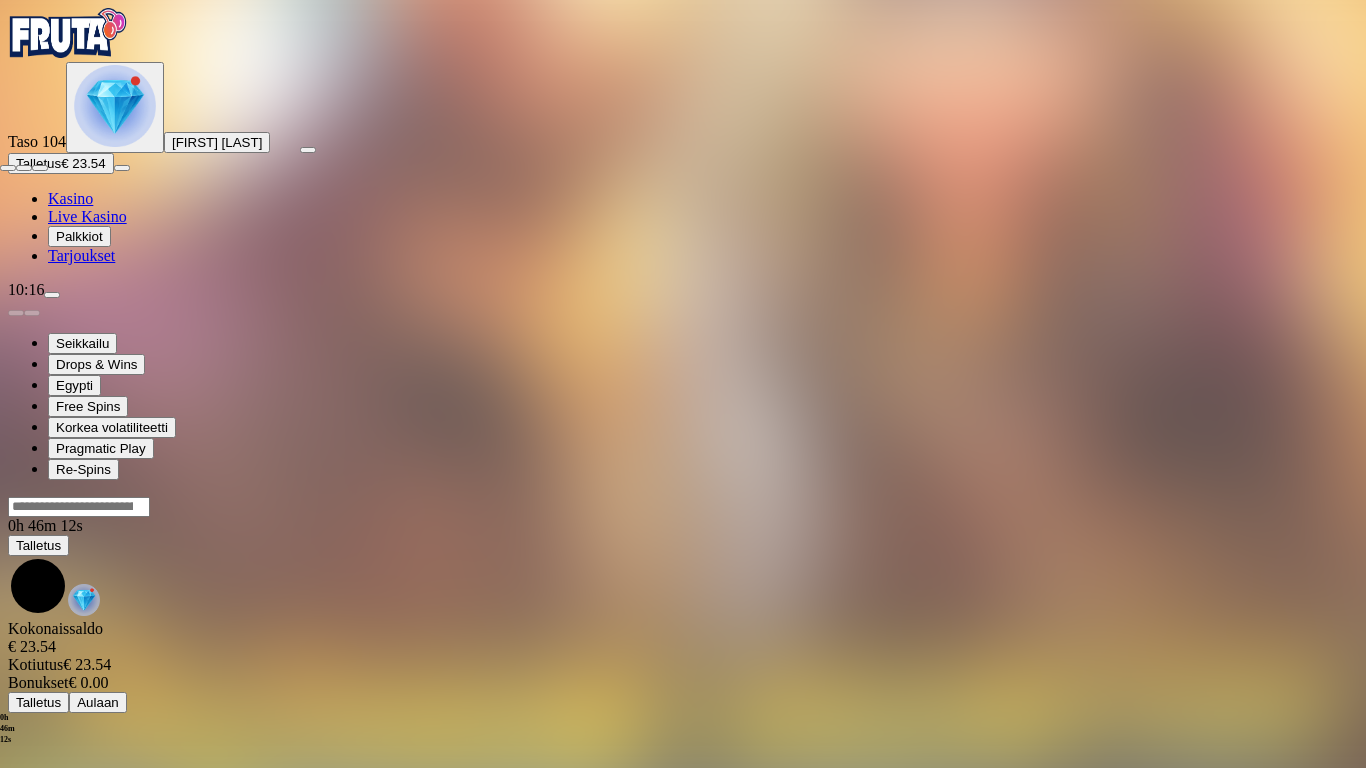 click at bounding box center [8, 168] 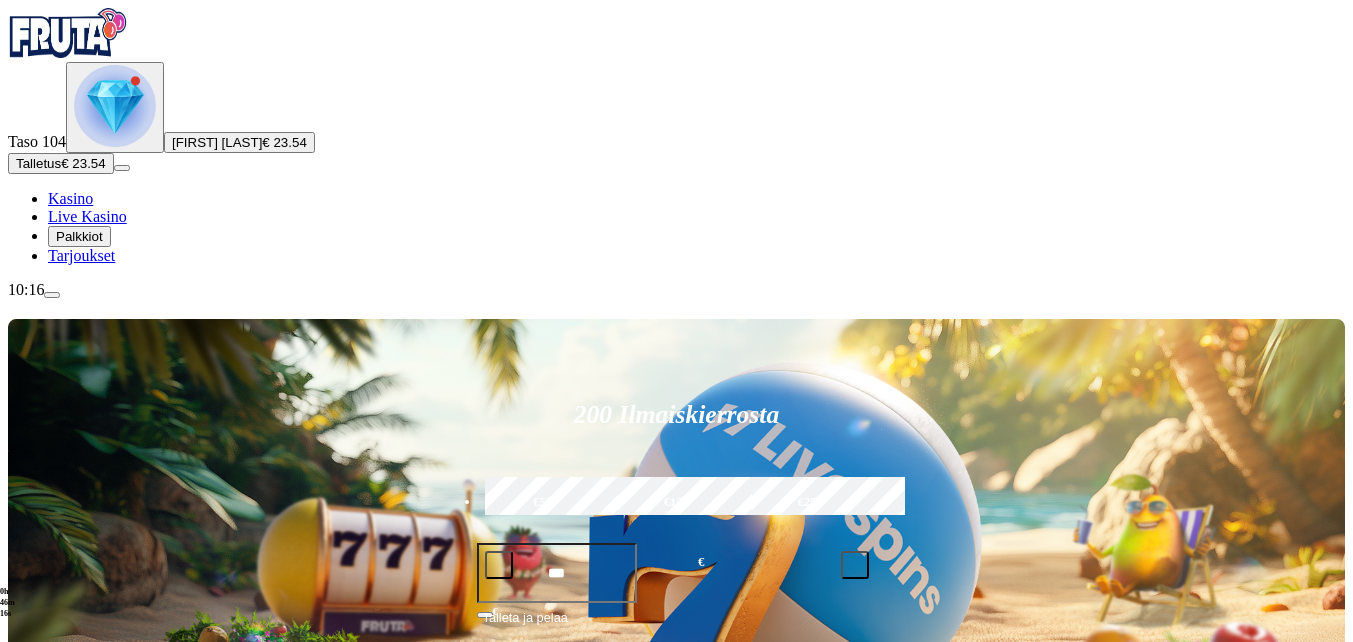 click at bounding box center (948, 855) 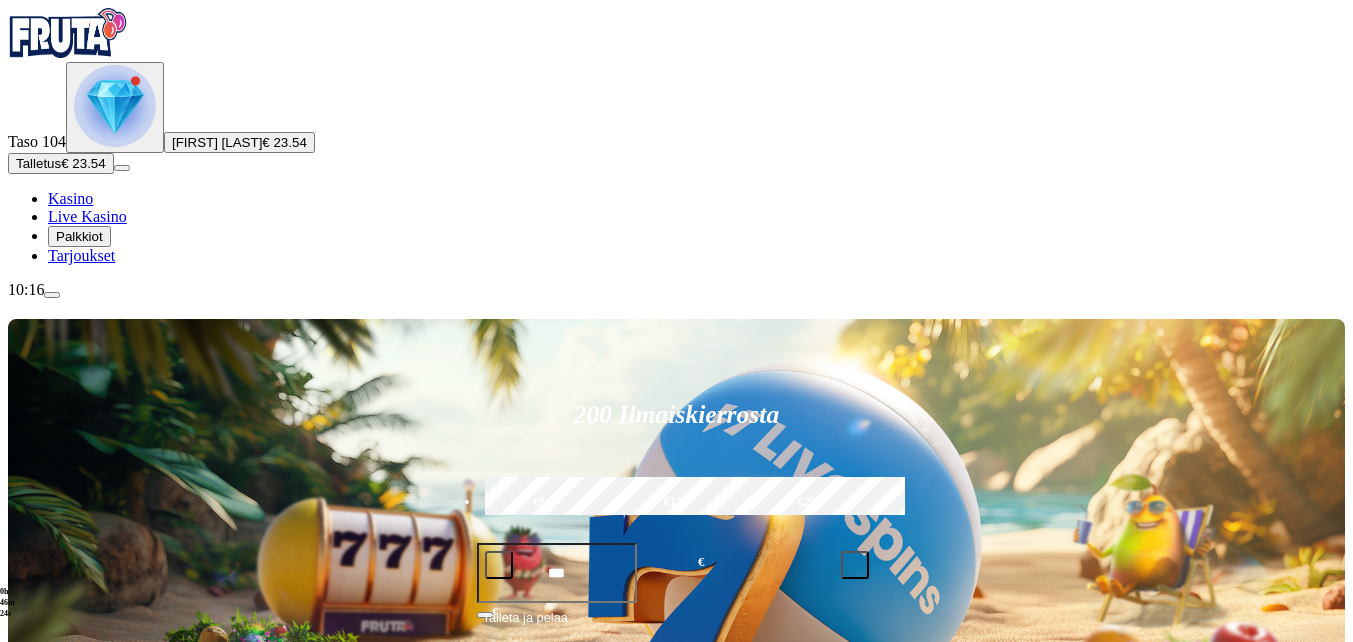 type on "********" 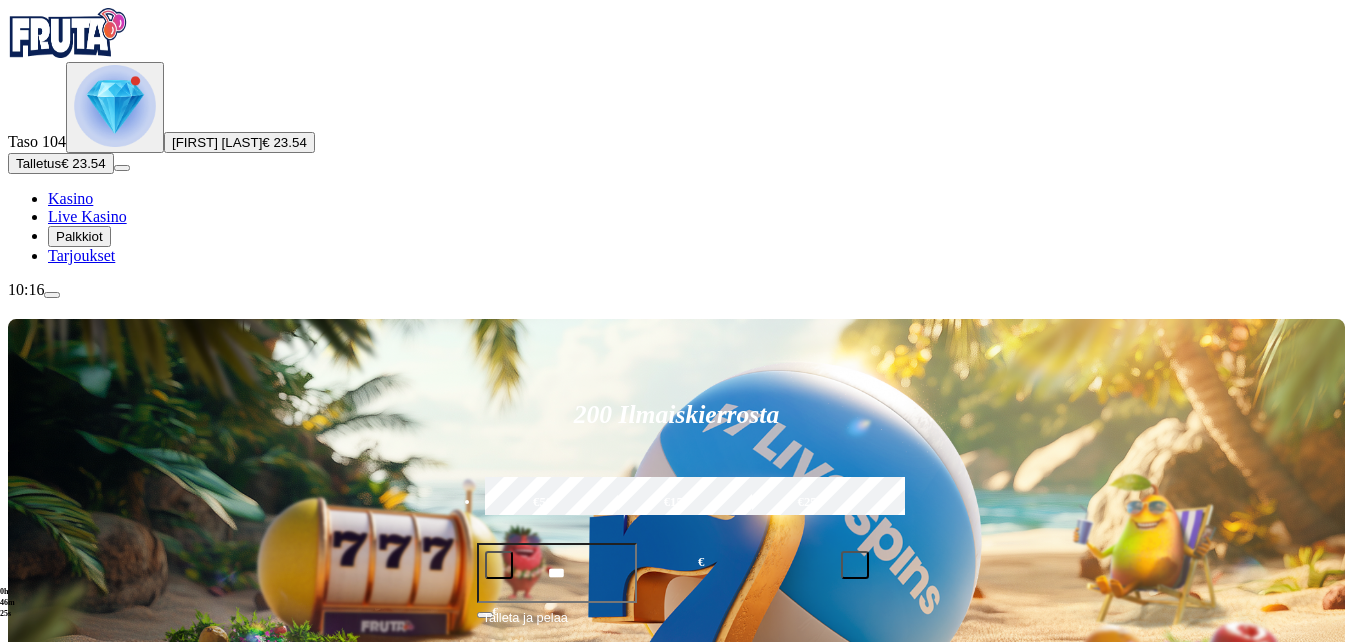 click on "Pelaa nyt" at bounding box center [919, 889] 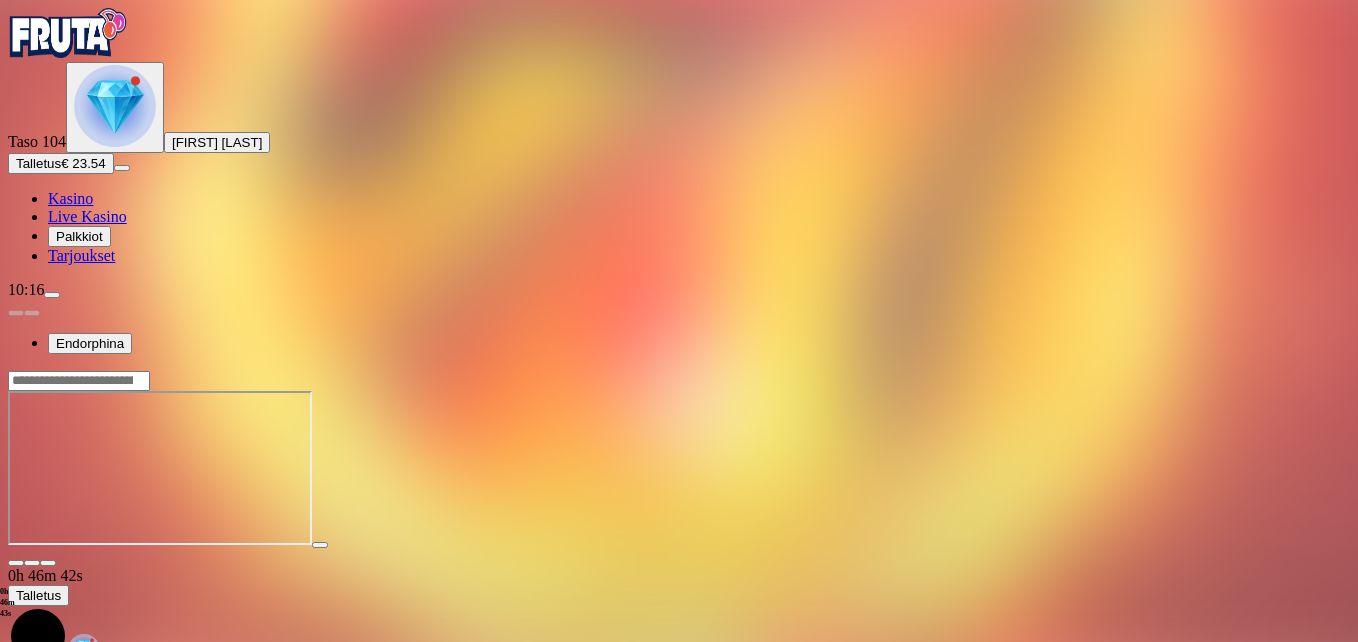 click at bounding box center [48, 563] 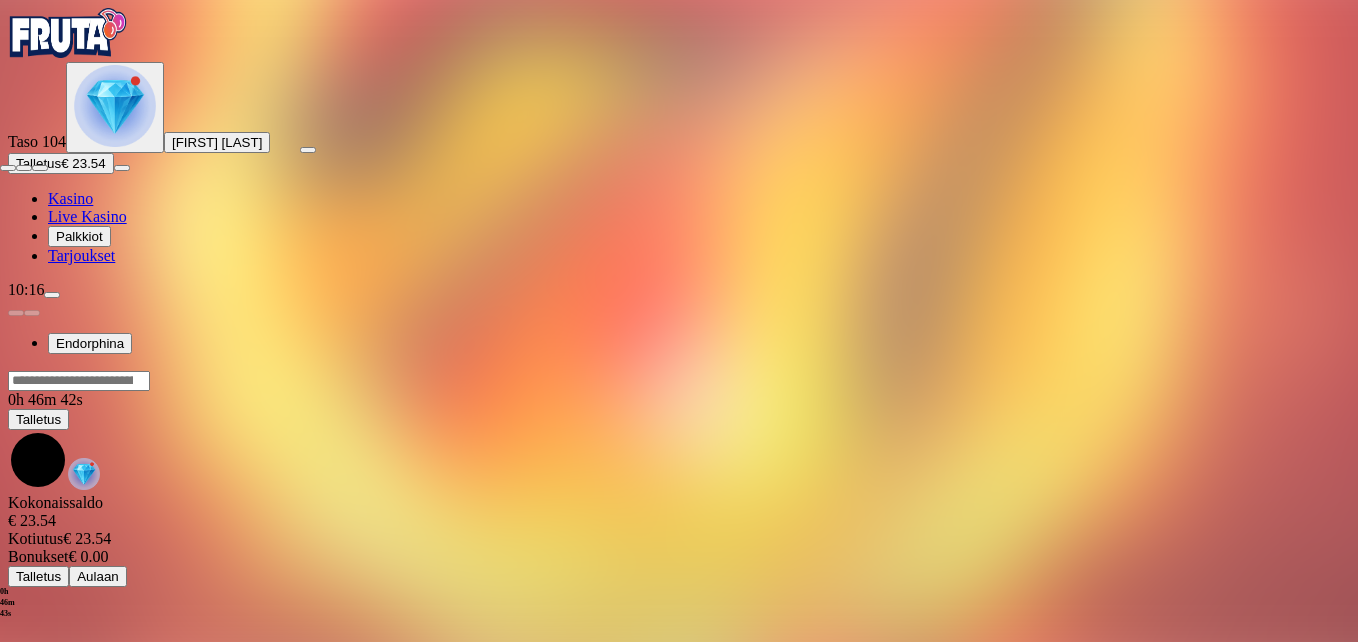 click at bounding box center [150, 75] 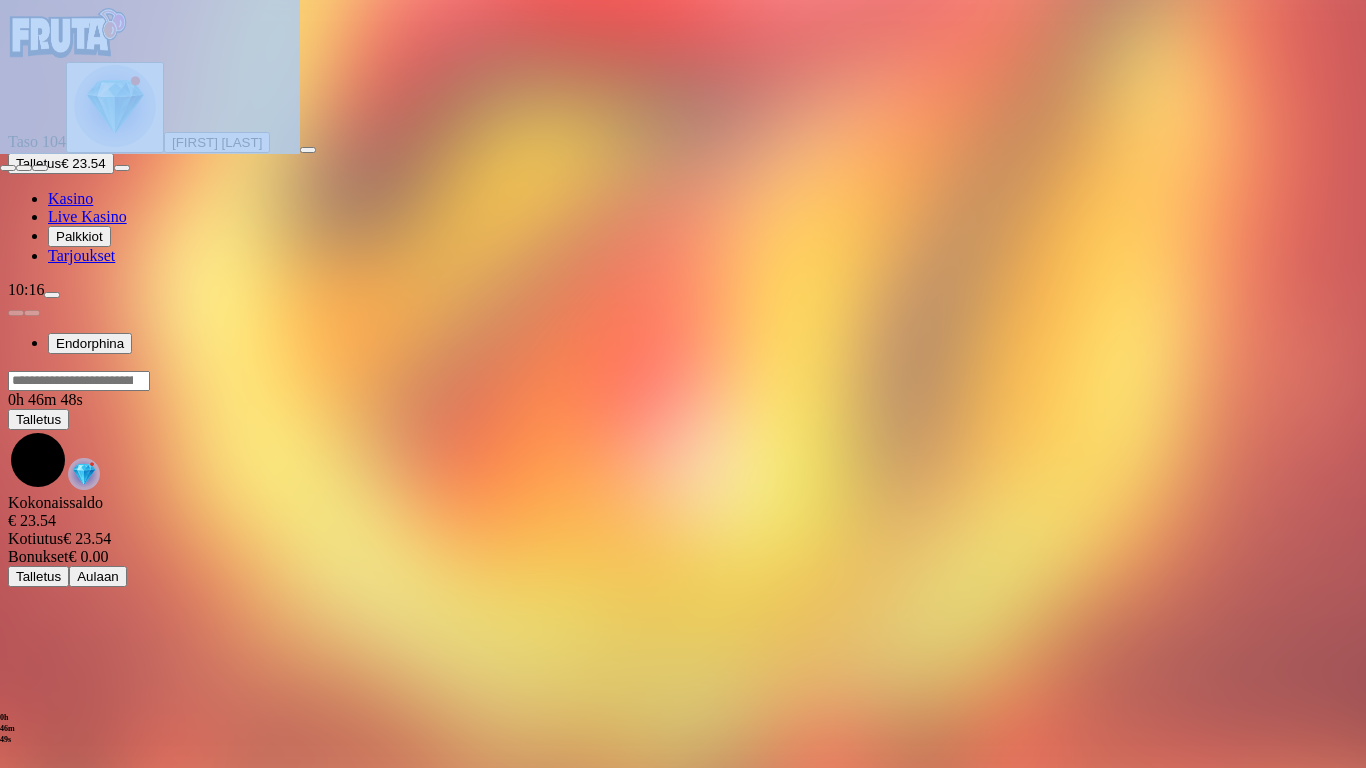 click at bounding box center [8, 168] 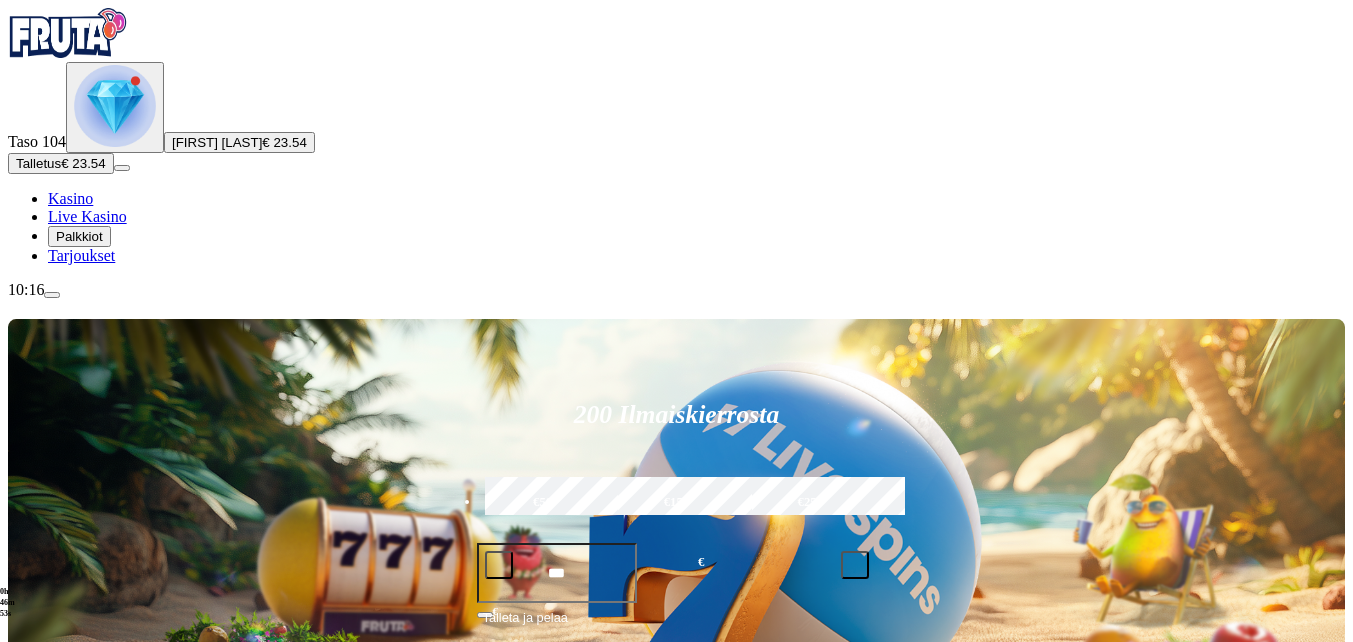 drag, startPoint x: 996, startPoint y: 380, endPoint x: 1014, endPoint y: 381, distance: 18.027756 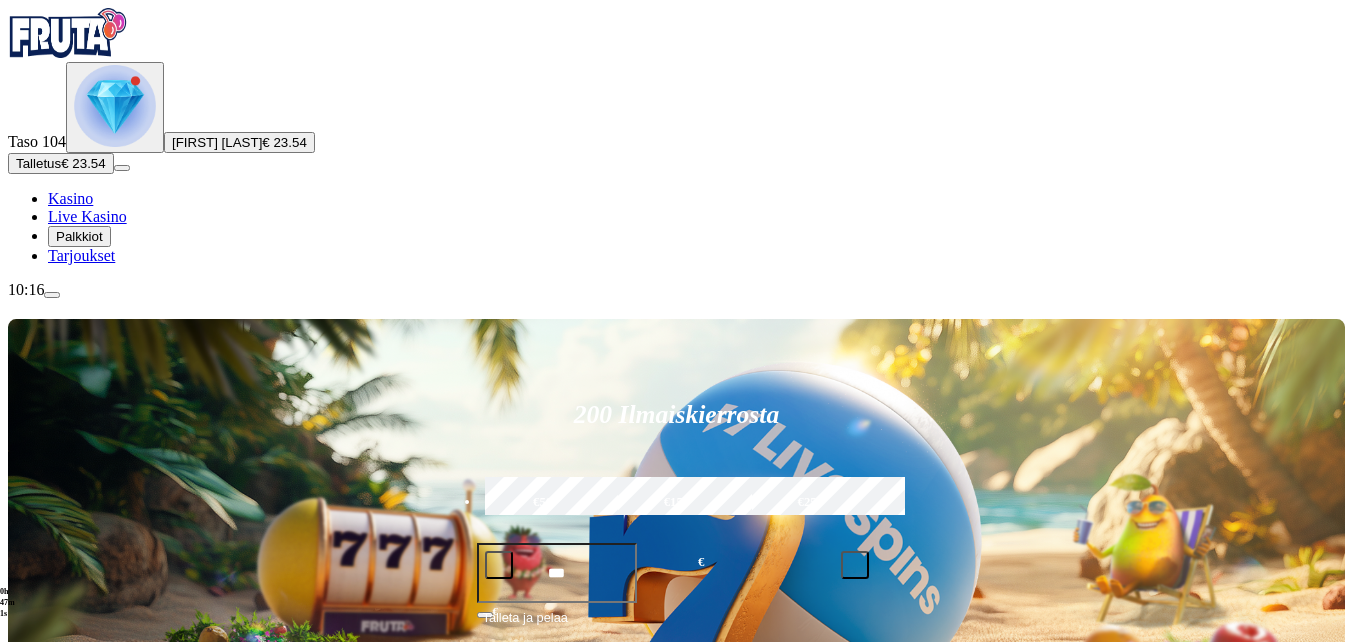 type on "********" 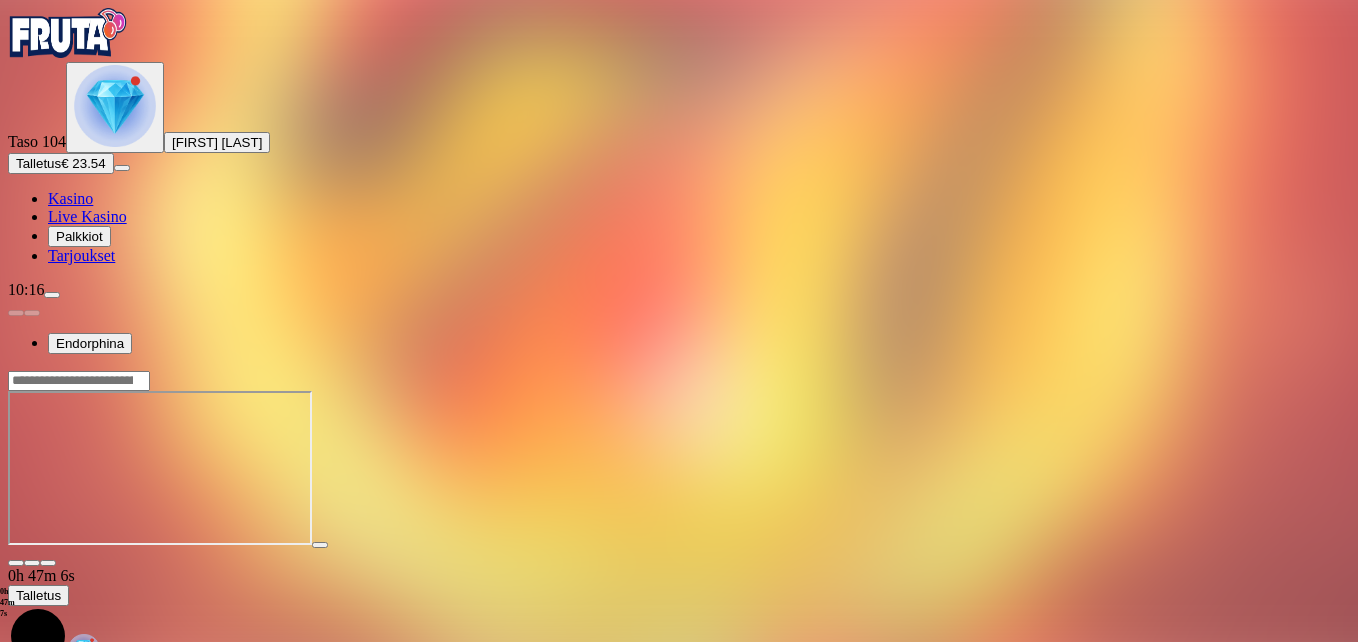 click at bounding box center [48, 563] 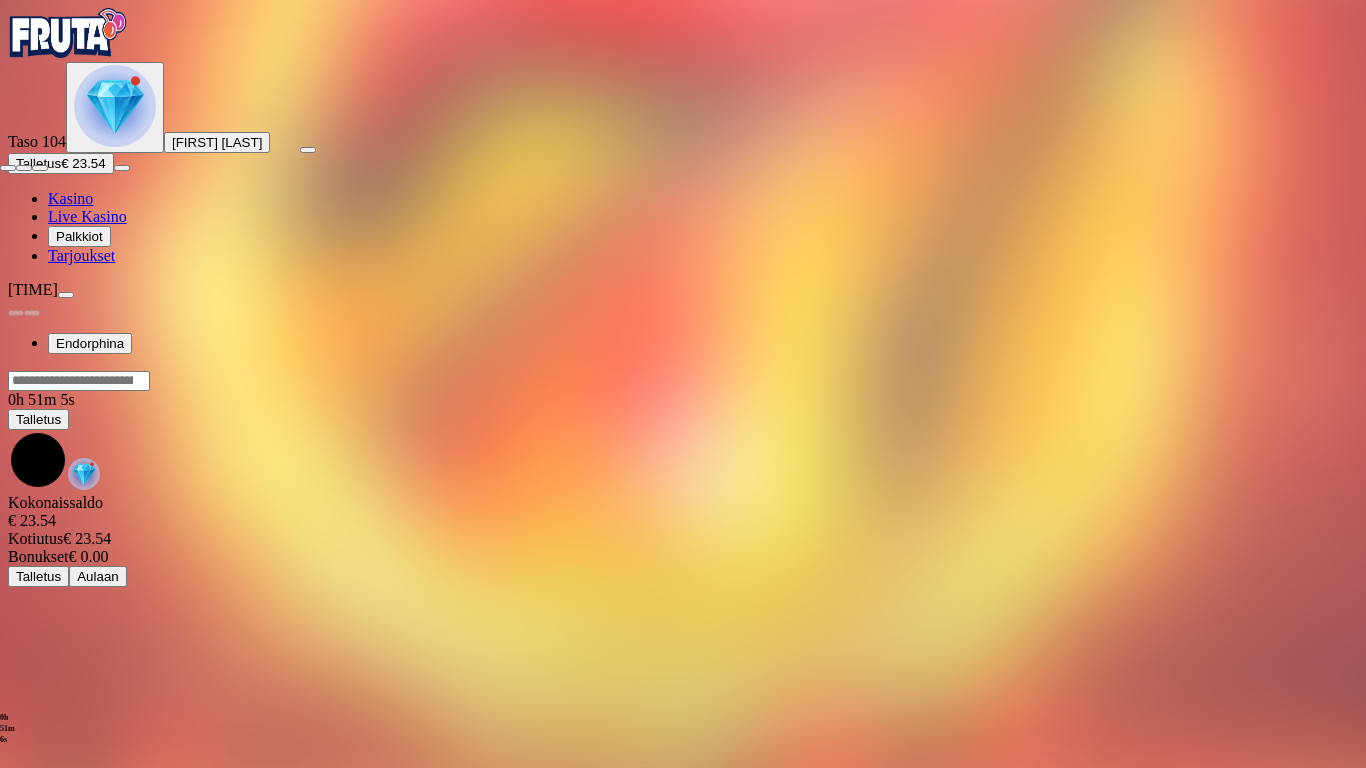 click at bounding box center [8, 168] 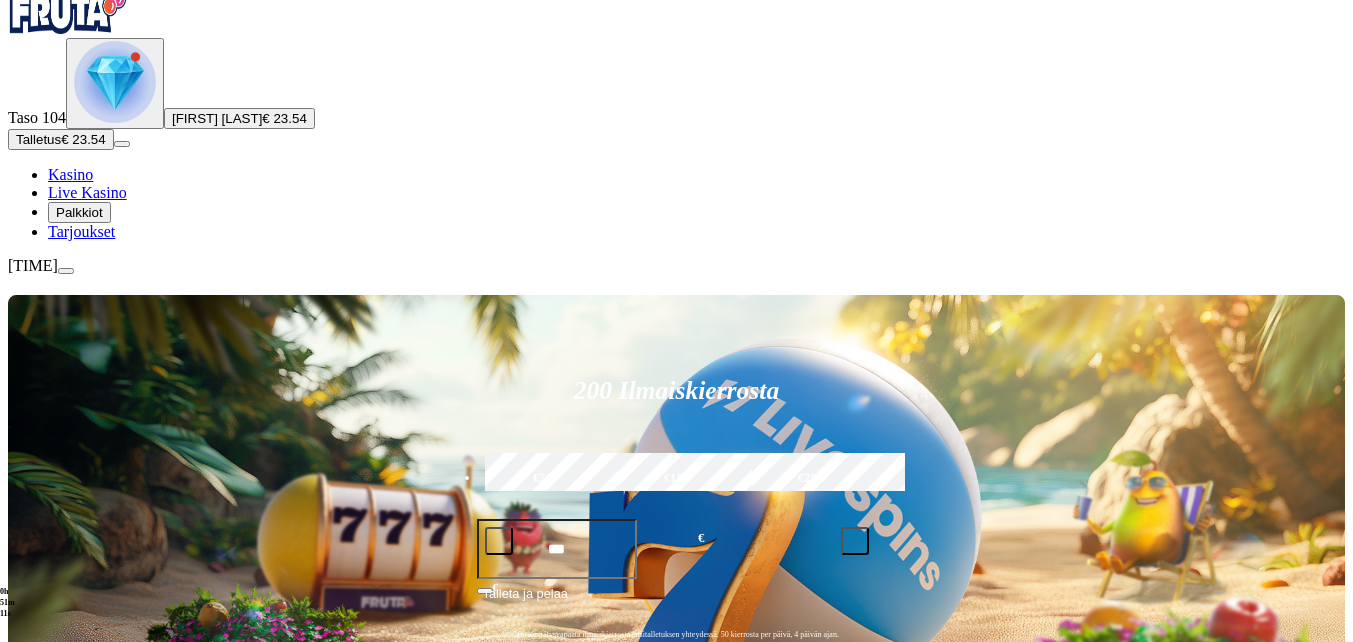 scroll, scrollTop: 100, scrollLeft: 0, axis: vertical 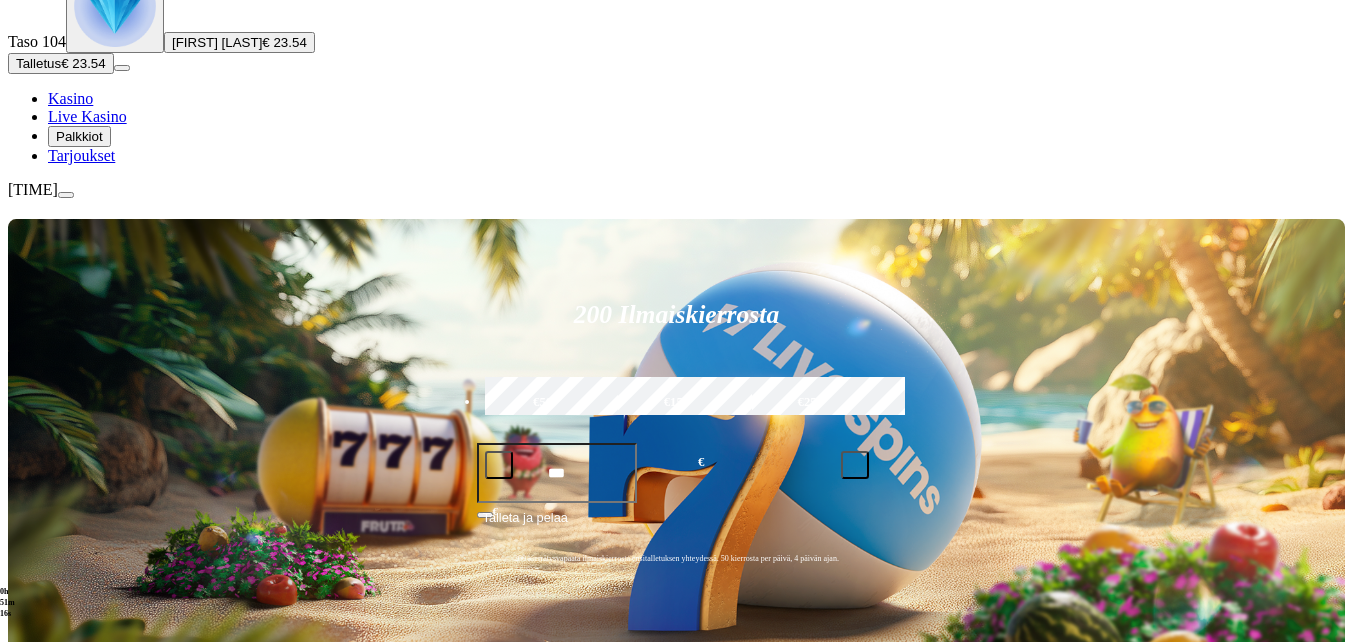 click at bounding box center (32, 927) 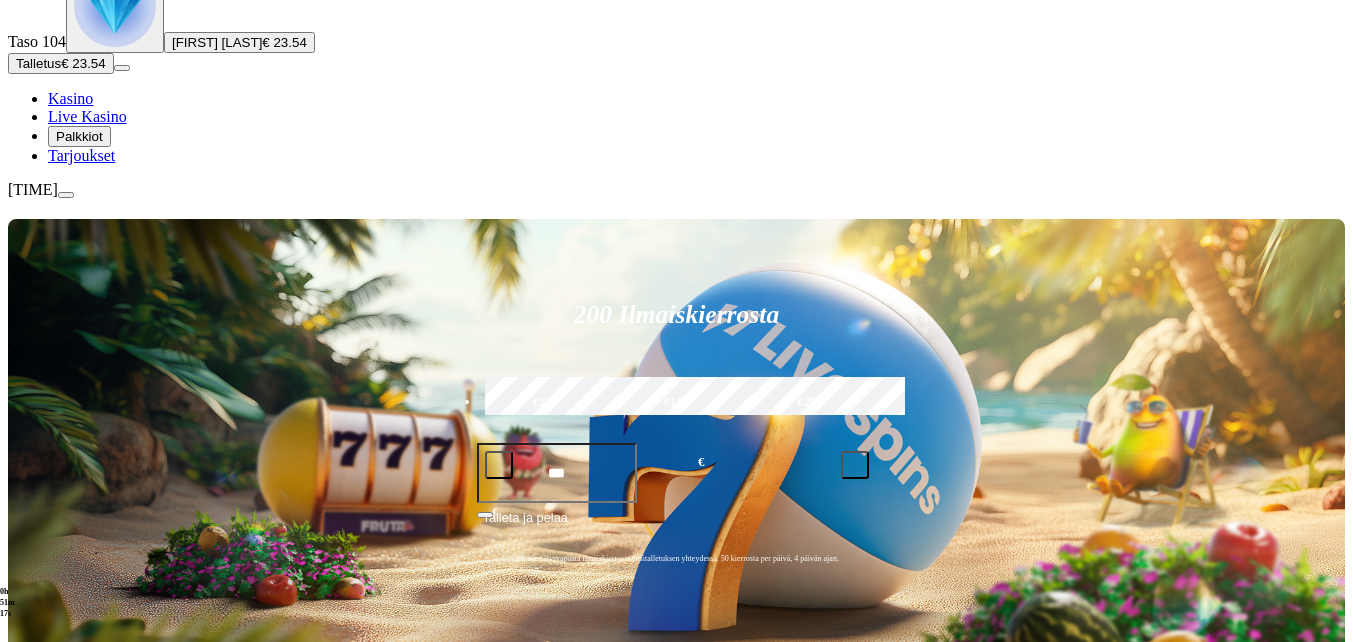 click on "Pelaa nyt" at bounding box center [-752, 1927] 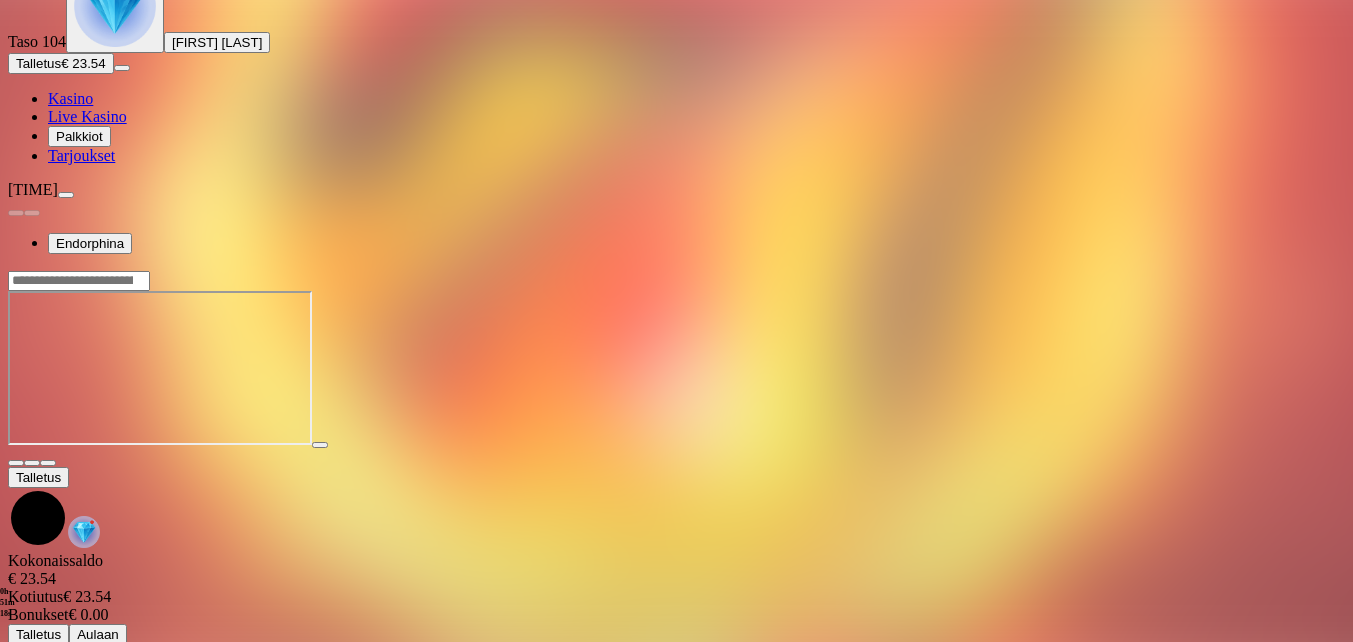scroll, scrollTop: 0, scrollLeft: 0, axis: both 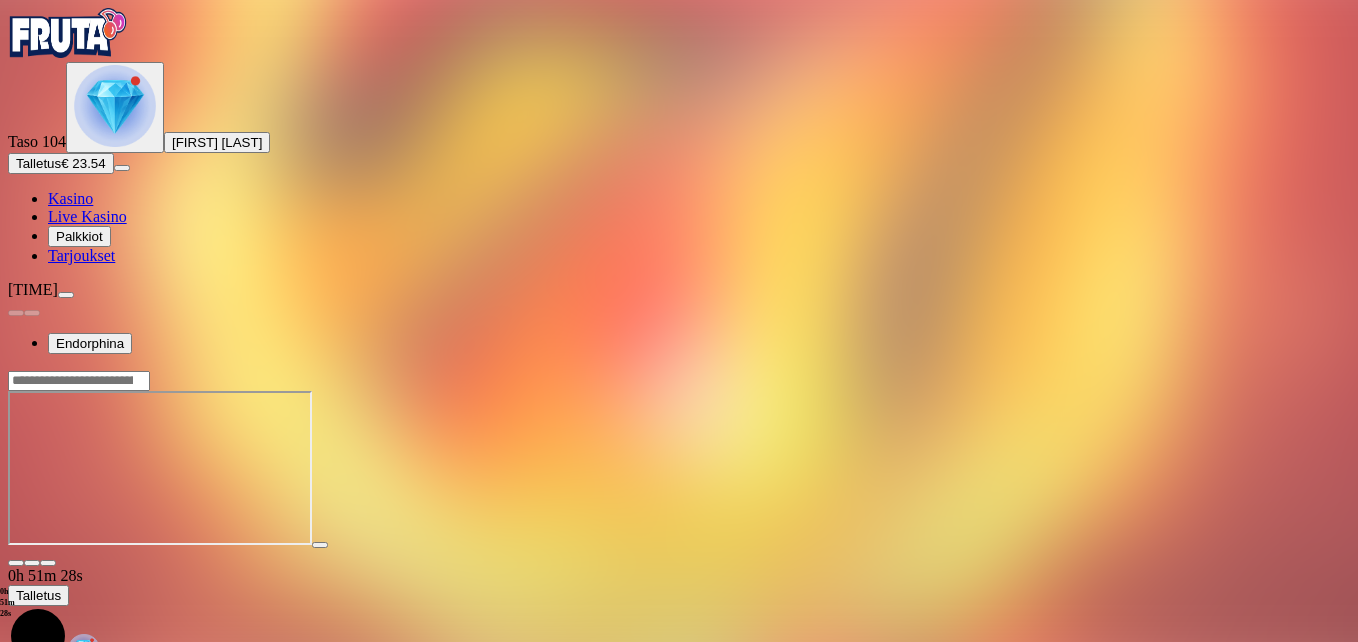 click at bounding box center [48, 563] 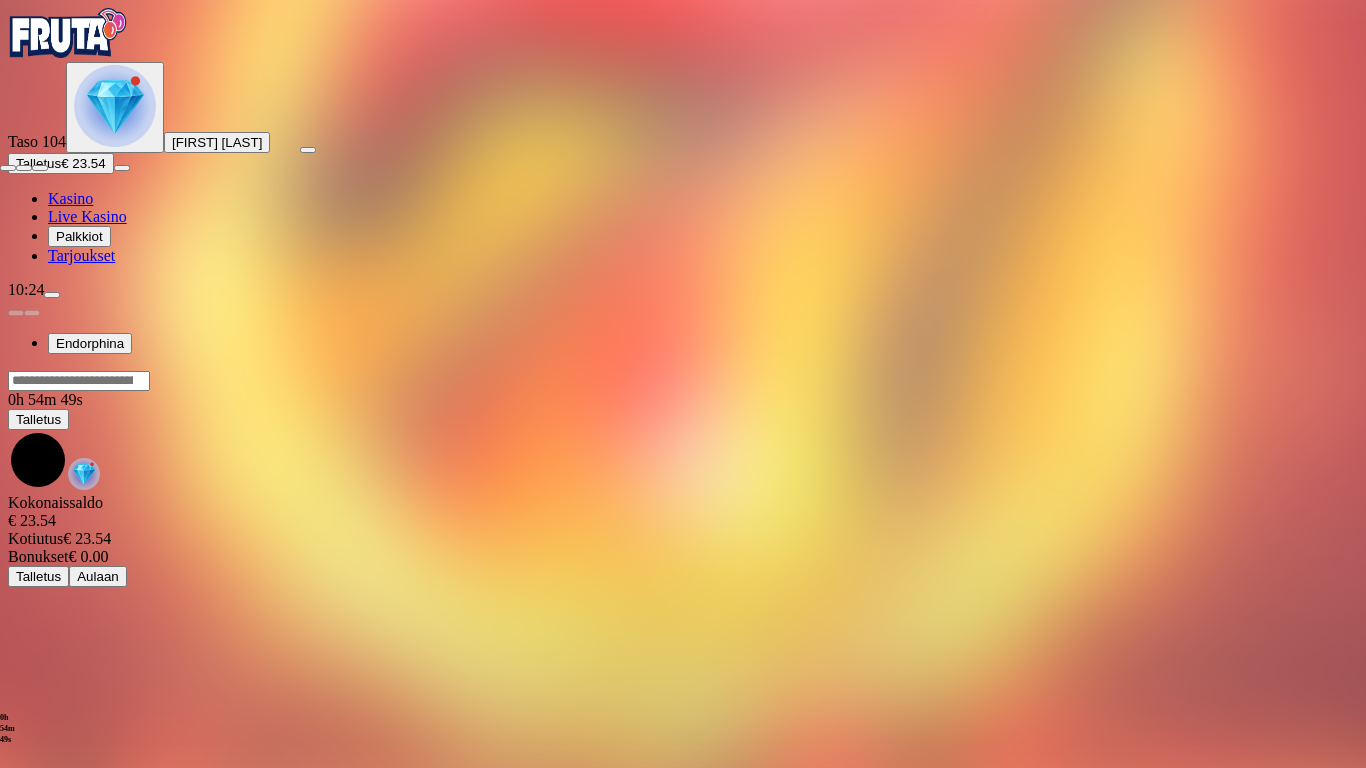 click at bounding box center [8, 168] 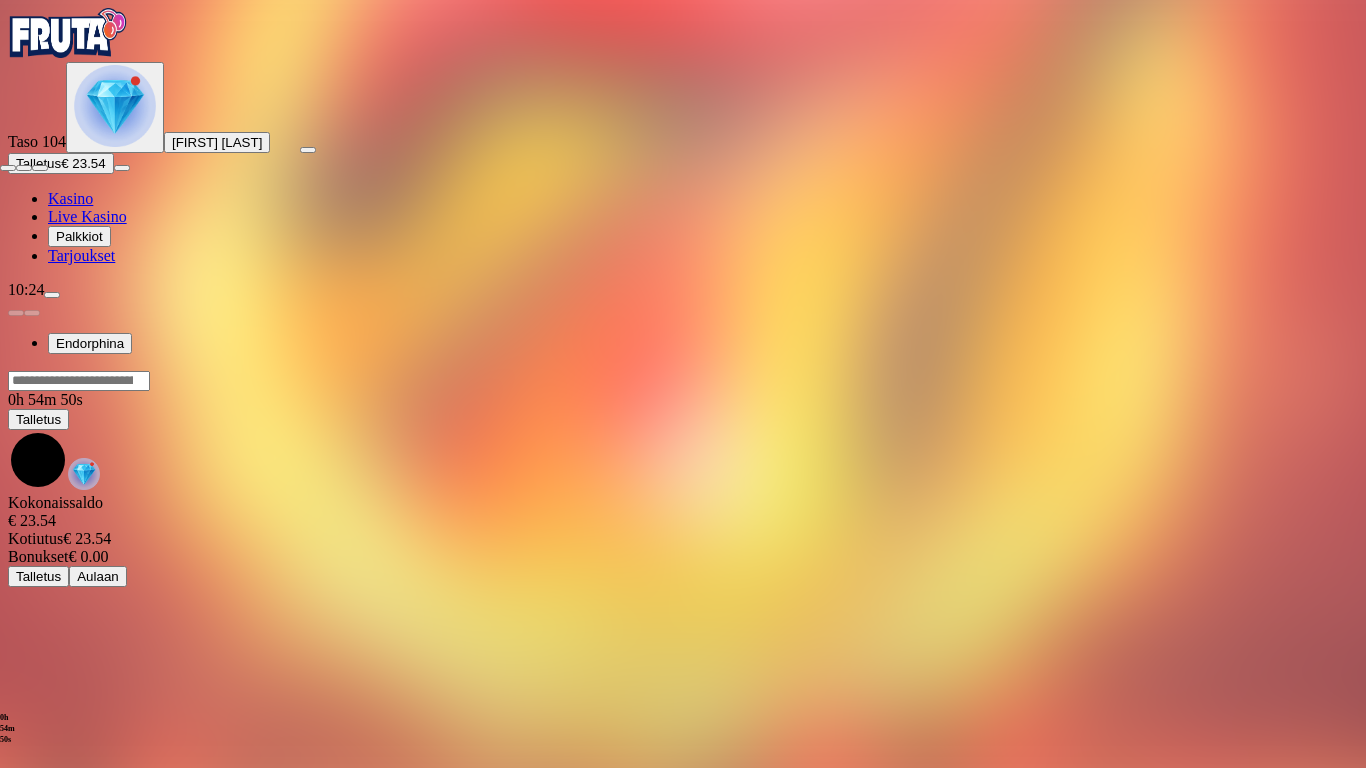 click at bounding box center (8, 168) 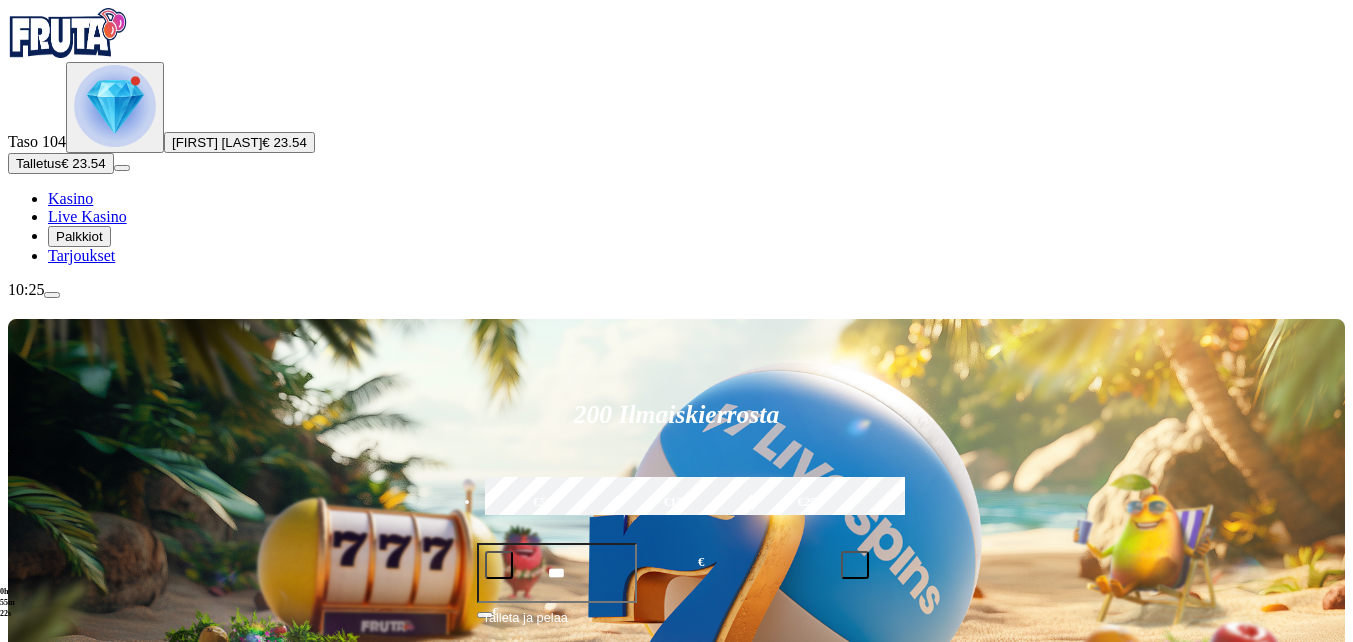 click at bounding box center [32, 1027] 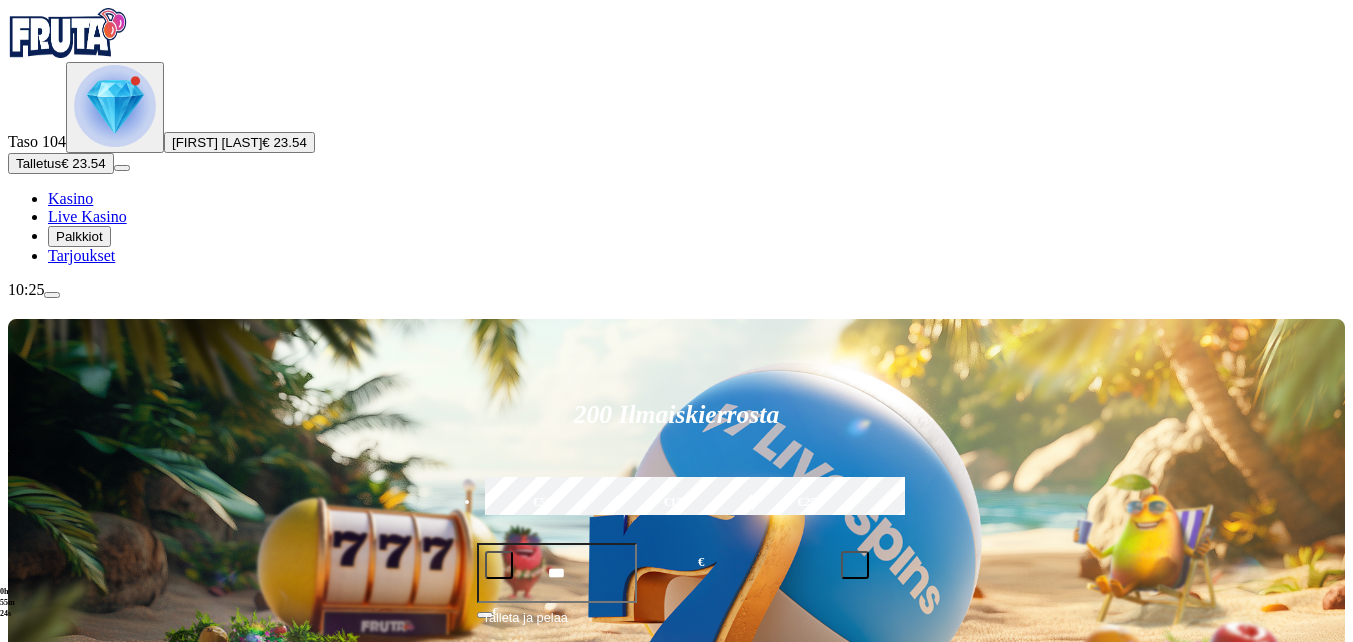 click on "Pelaa nyt" at bounding box center [-752, 2027] 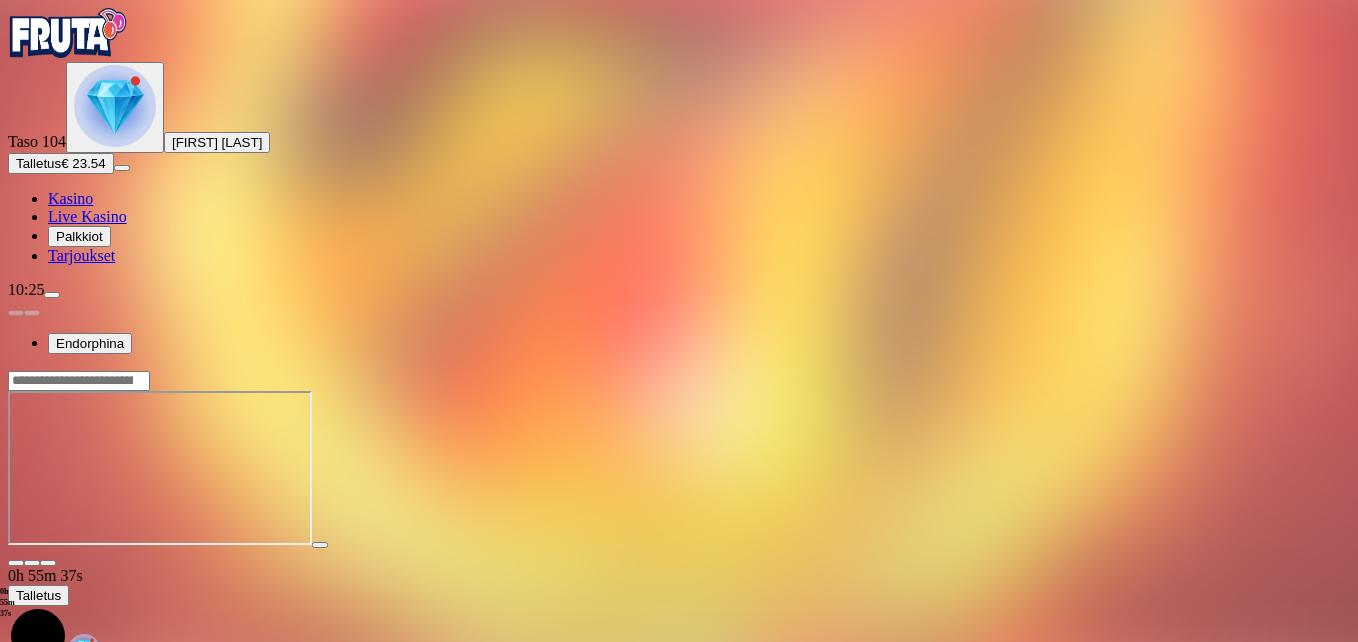 click at bounding box center [48, 563] 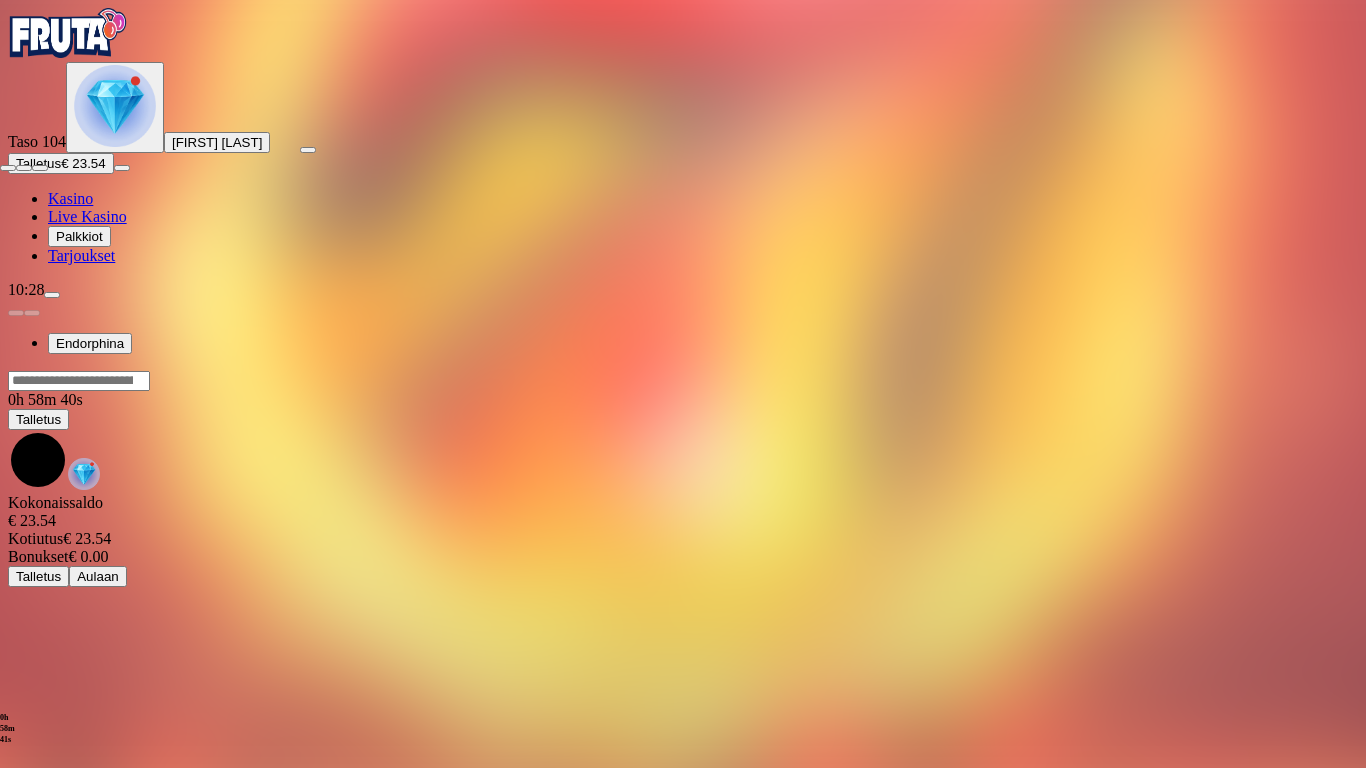 click at bounding box center [8, 168] 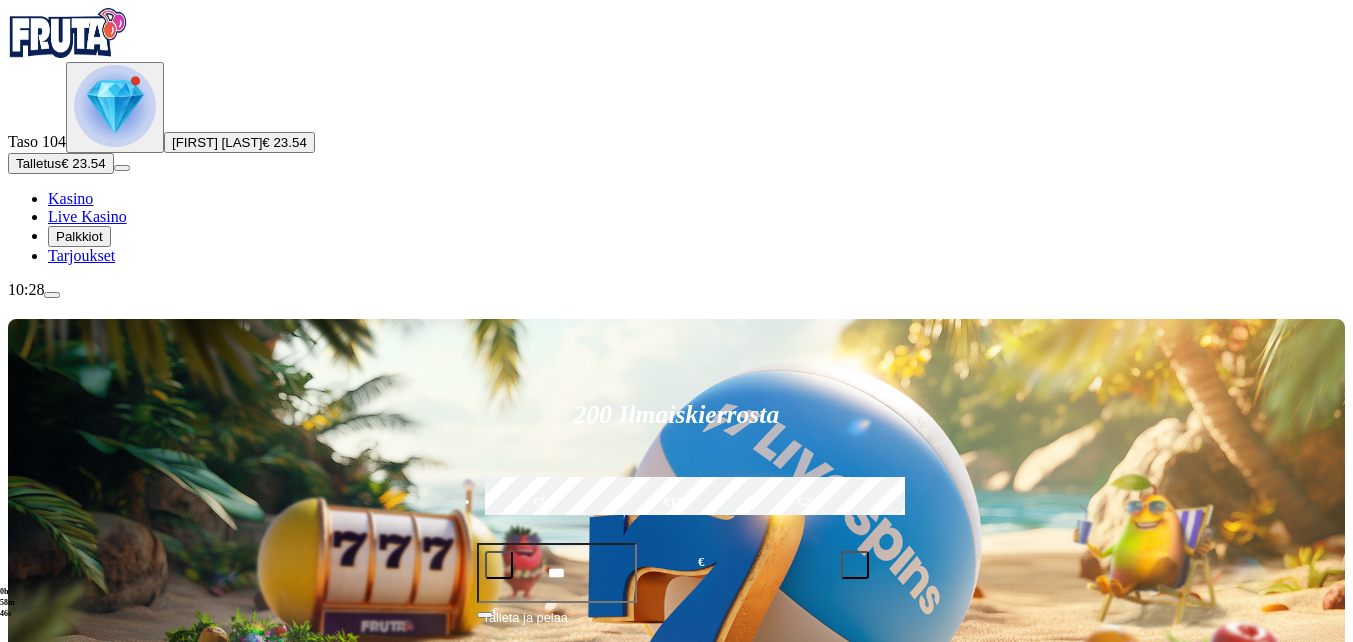 click on "Talletus" at bounding box center [38, 163] 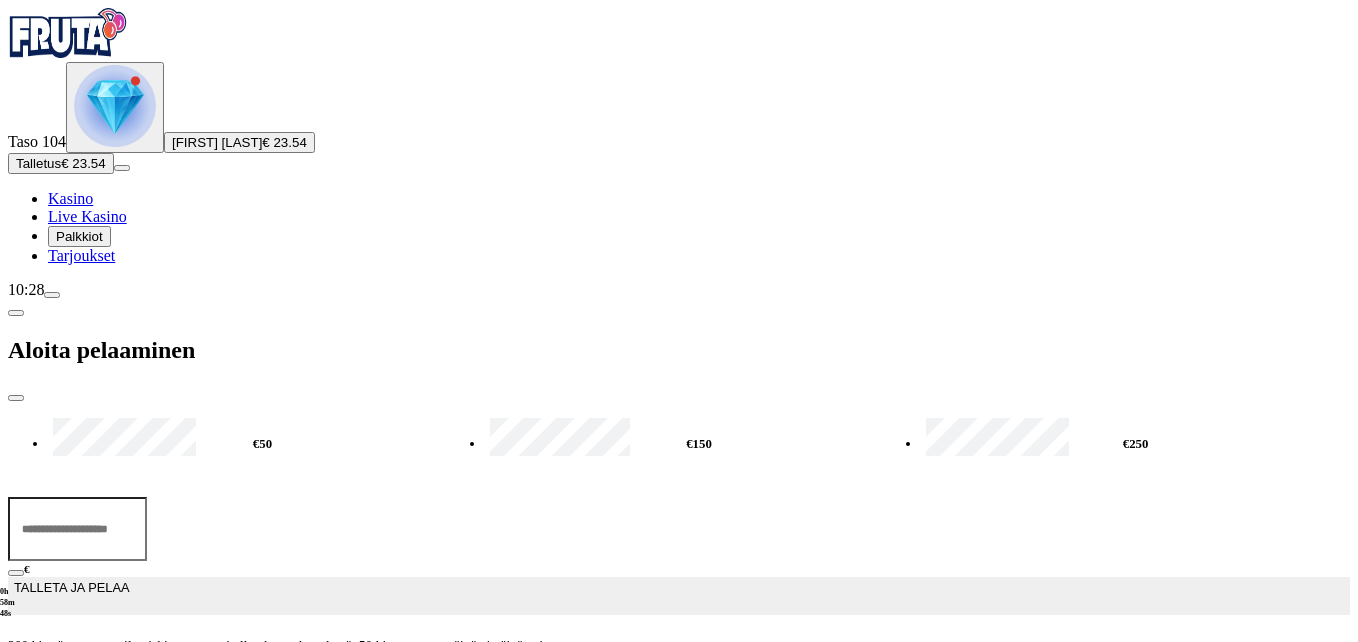 click on "€50" at bounding box center [262, 444] 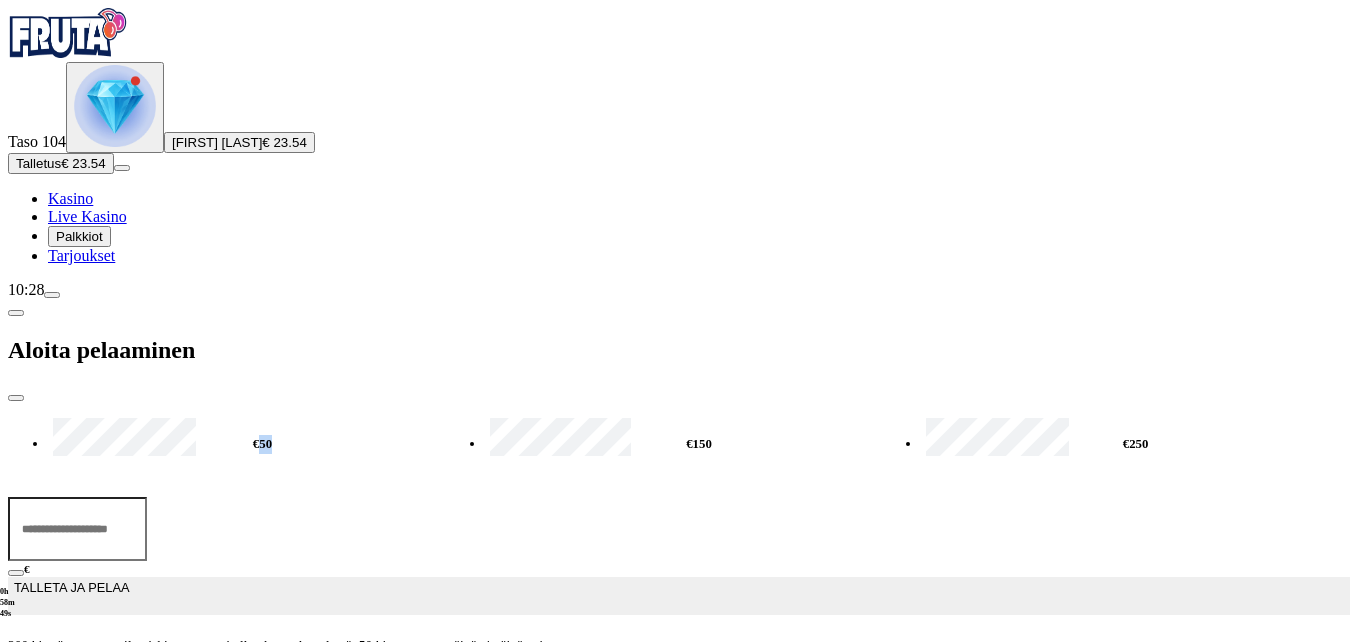drag, startPoint x: 303, startPoint y: 87, endPoint x: 422, endPoint y: 255, distance: 205.87617 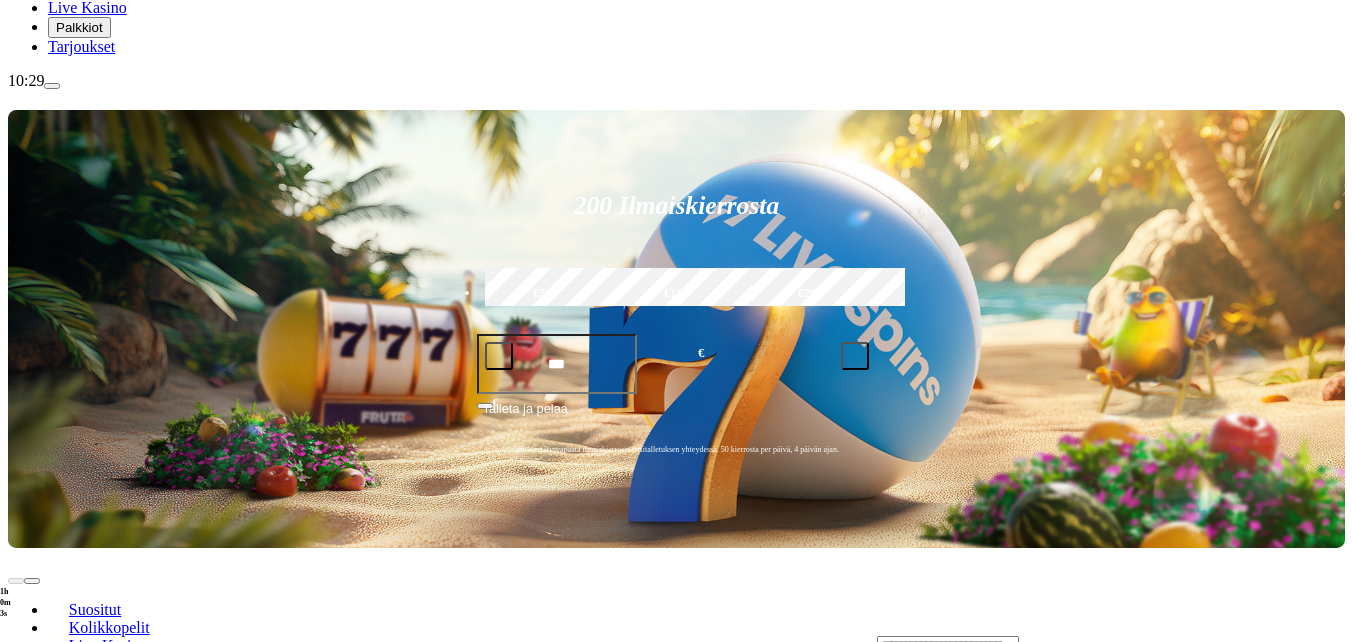 scroll, scrollTop: 200, scrollLeft: 0, axis: vertical 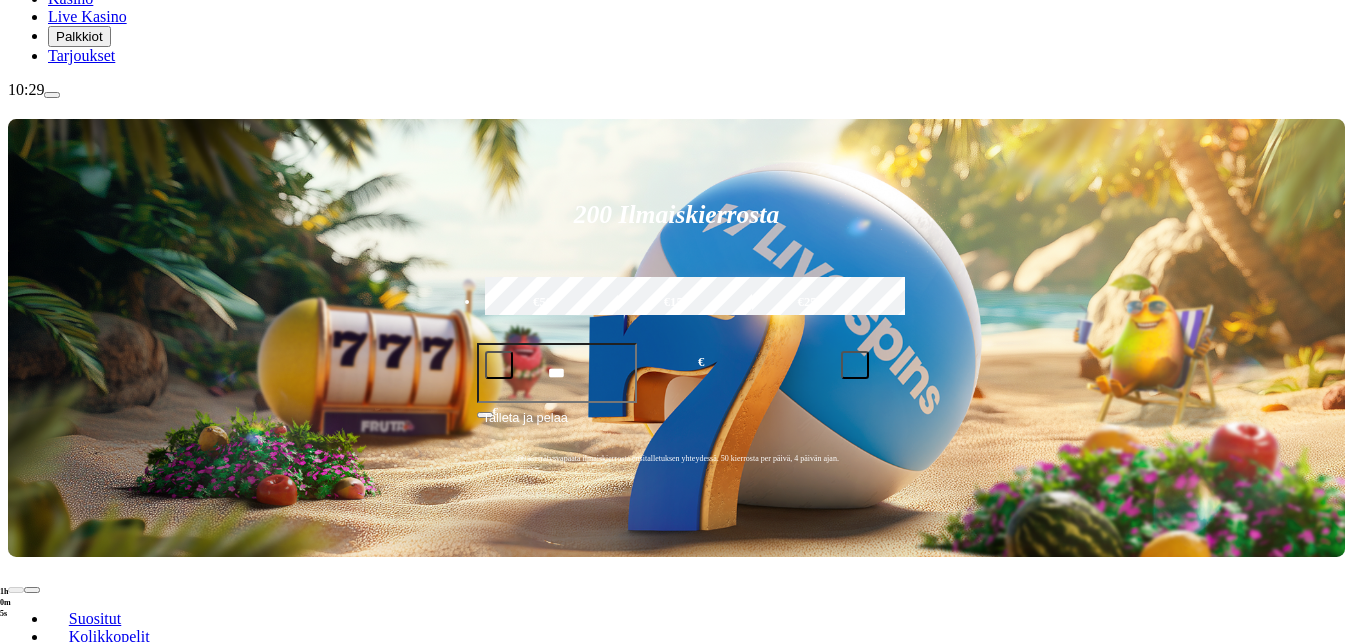 click at bounding box center (32, 827) 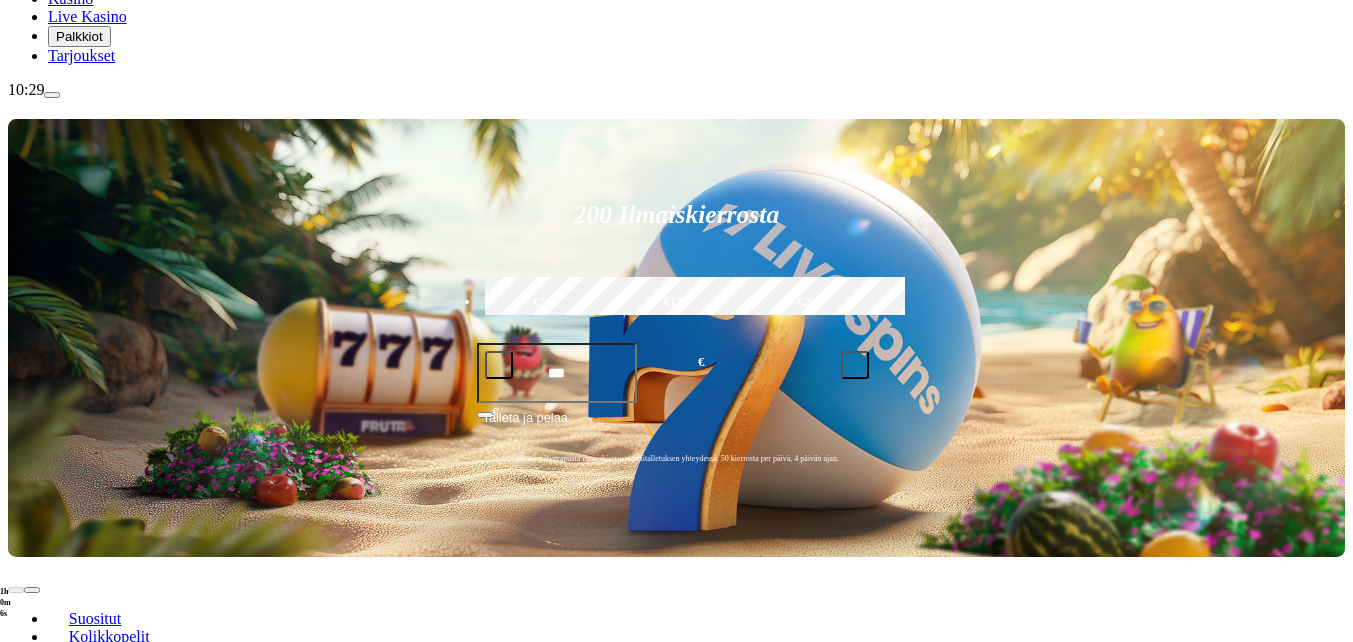 click on "Pelaa nyt" at bounding box center (-752, 1827) 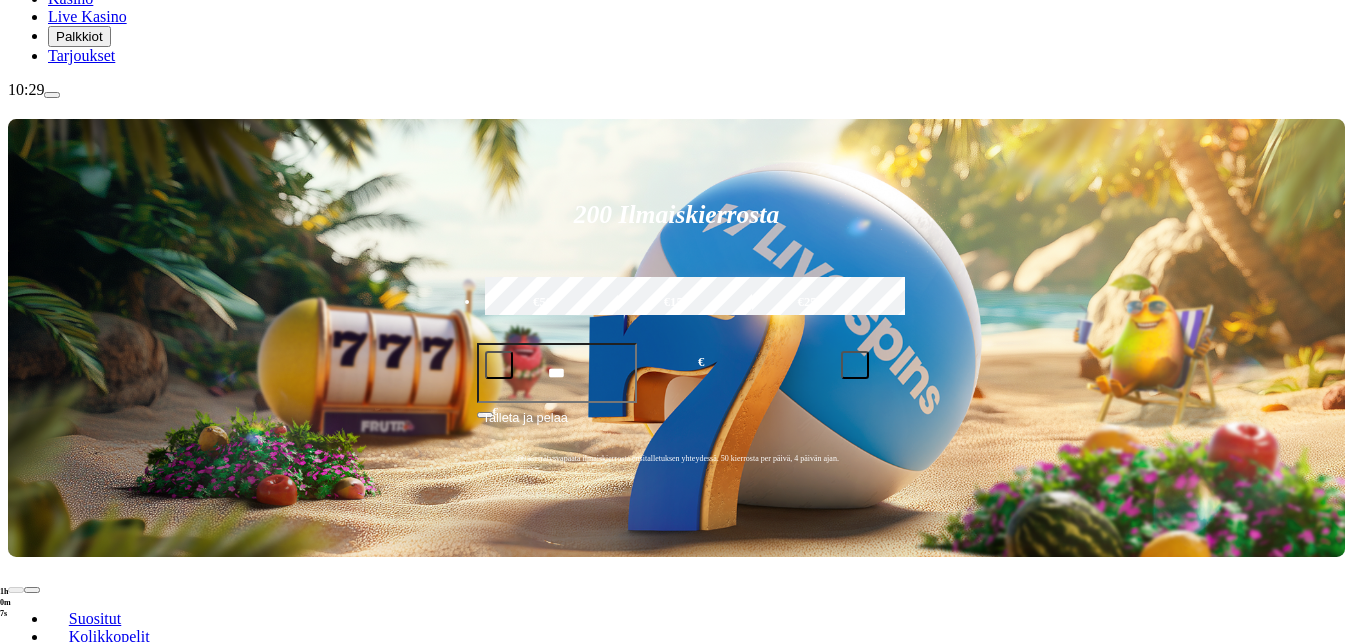 scroll, scrollTop: 0, scrollLeft: 0, axis: both 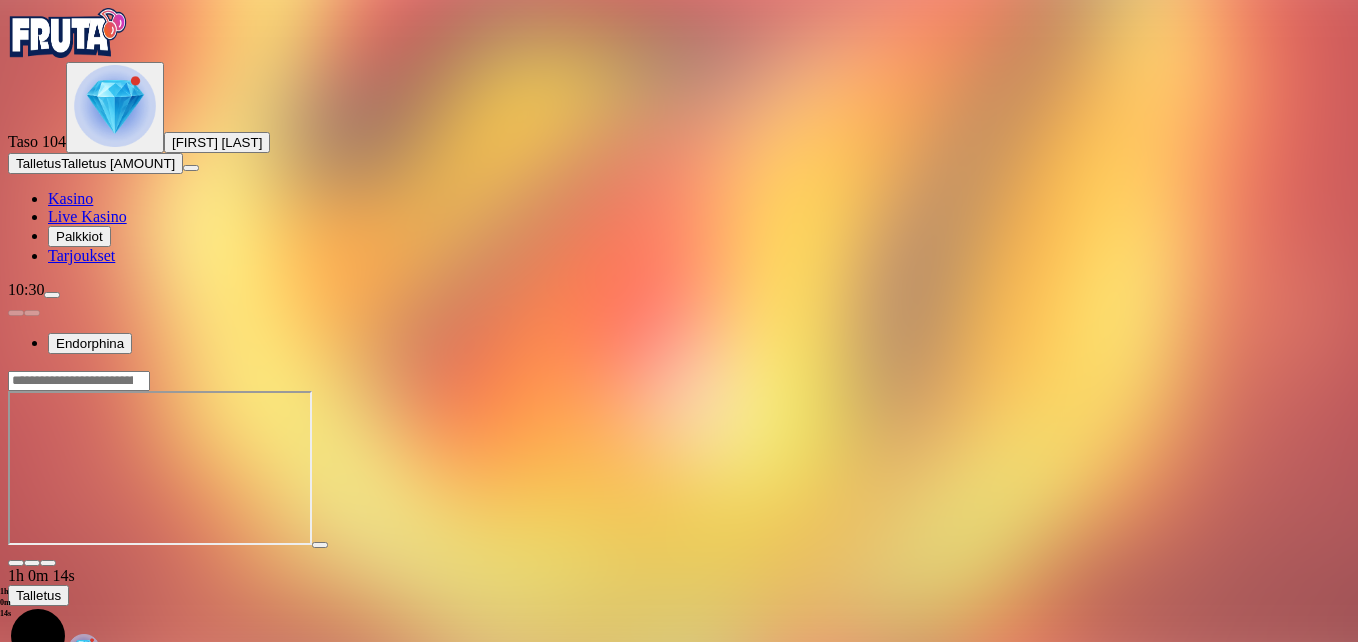 drag, startPoint x: 1247, startPoint y: 184, endPoint x: 1251, endPoint y: 258, distance: 74.10803 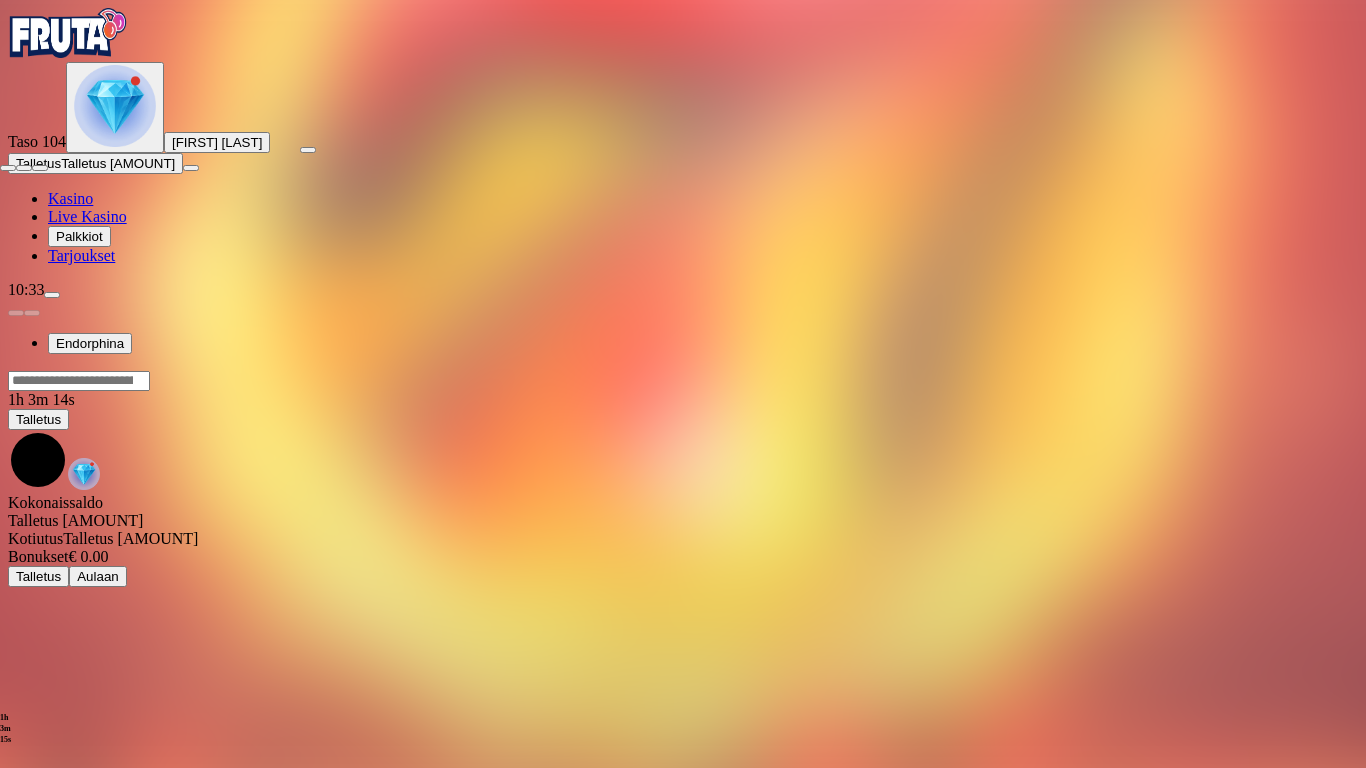 click at bounding box center (8, 168) 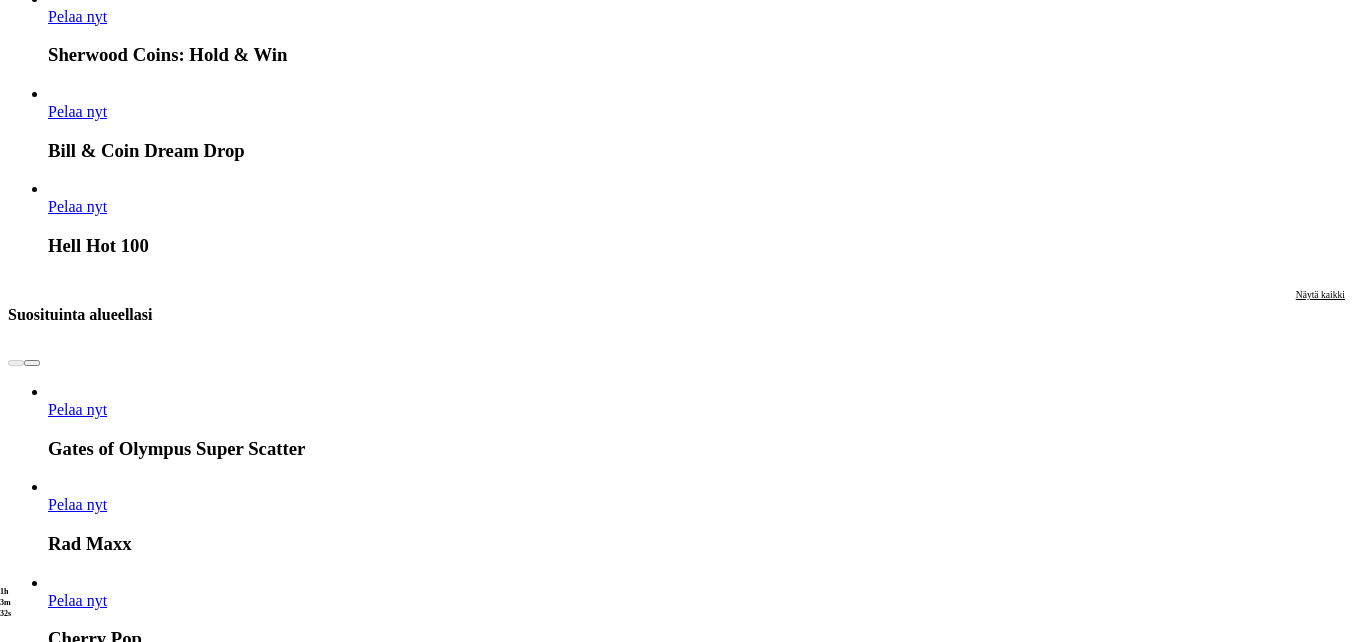 scroll, scrollTop: 2000, scrollLeft: 0, axis: vertical 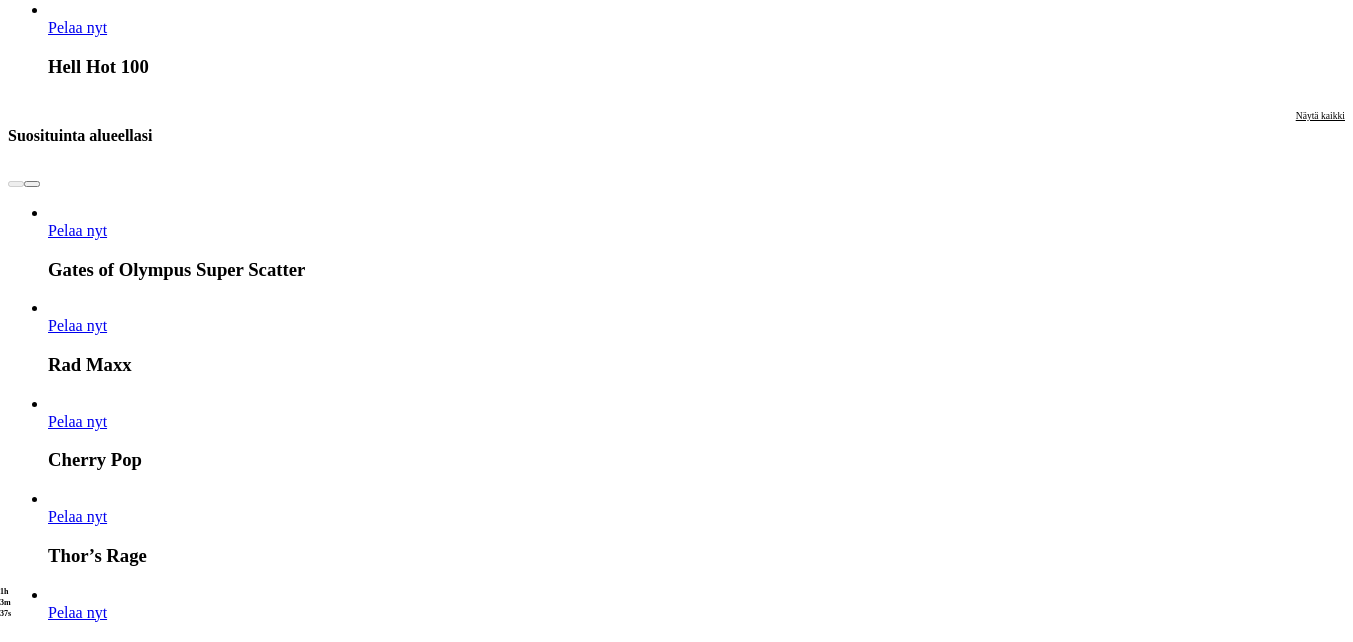 click on "Pelaa nyt" at bounding box center (77, 16088) 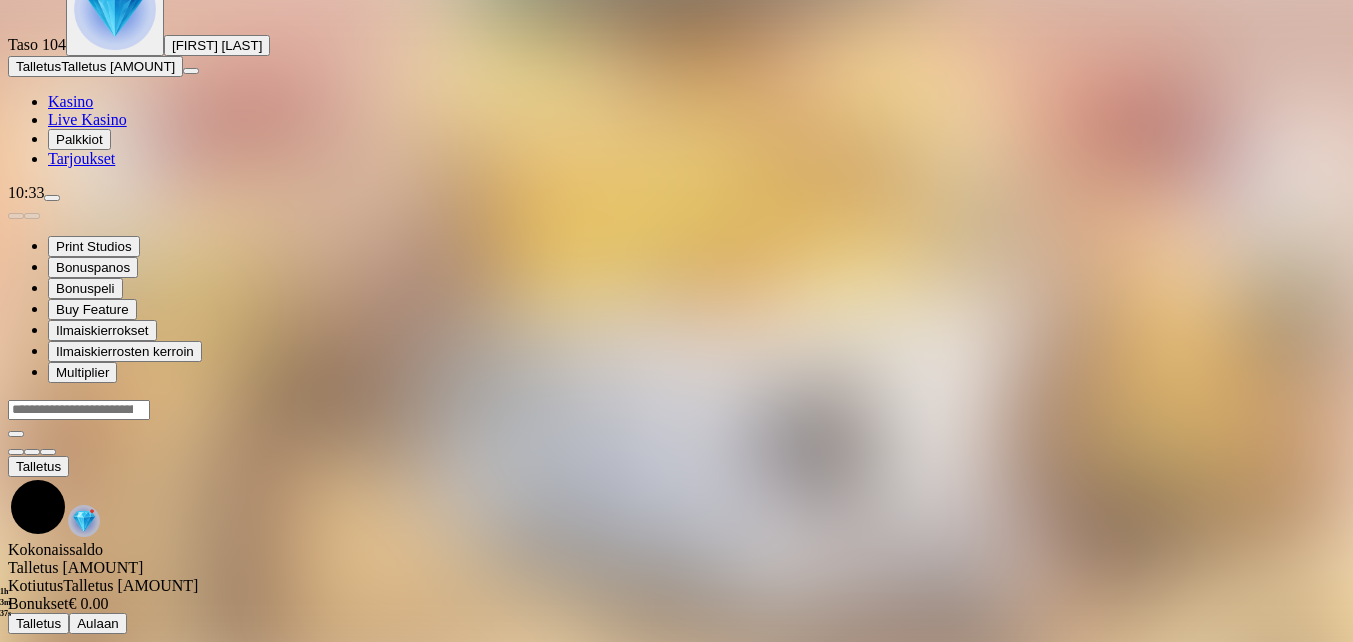 scroll, scrollTop: 0, scrollLeft: 0, axis: both 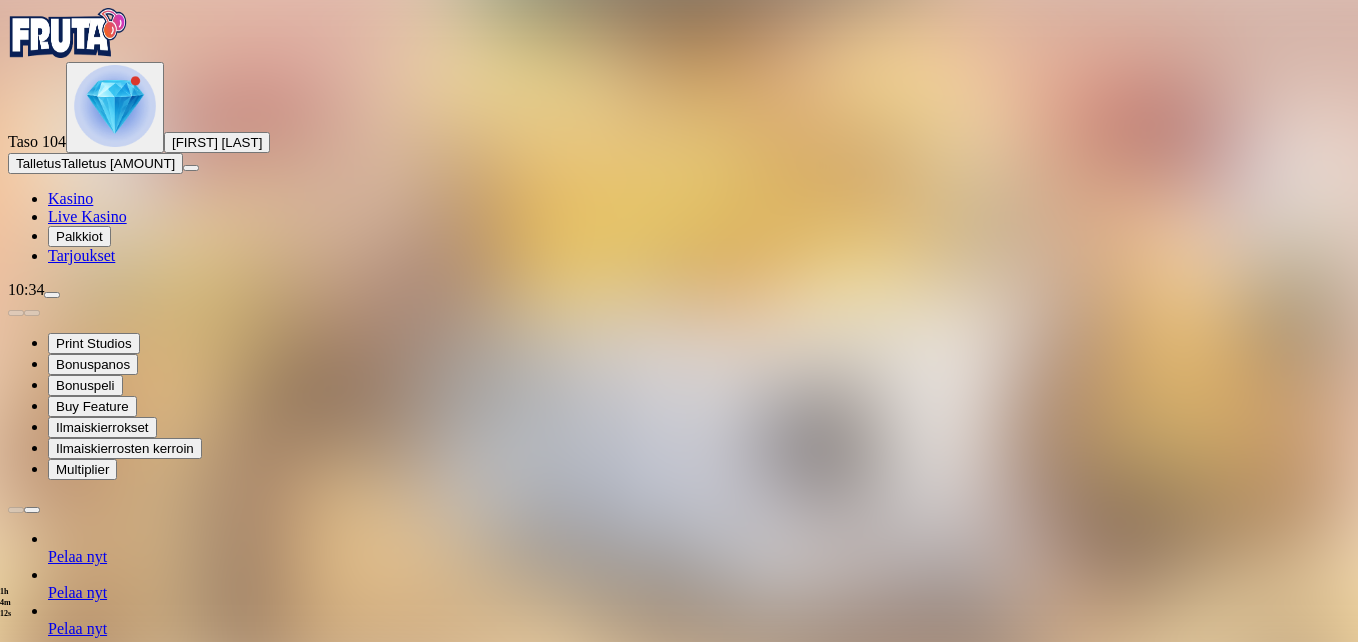 click at bounding box center [48, 1279] 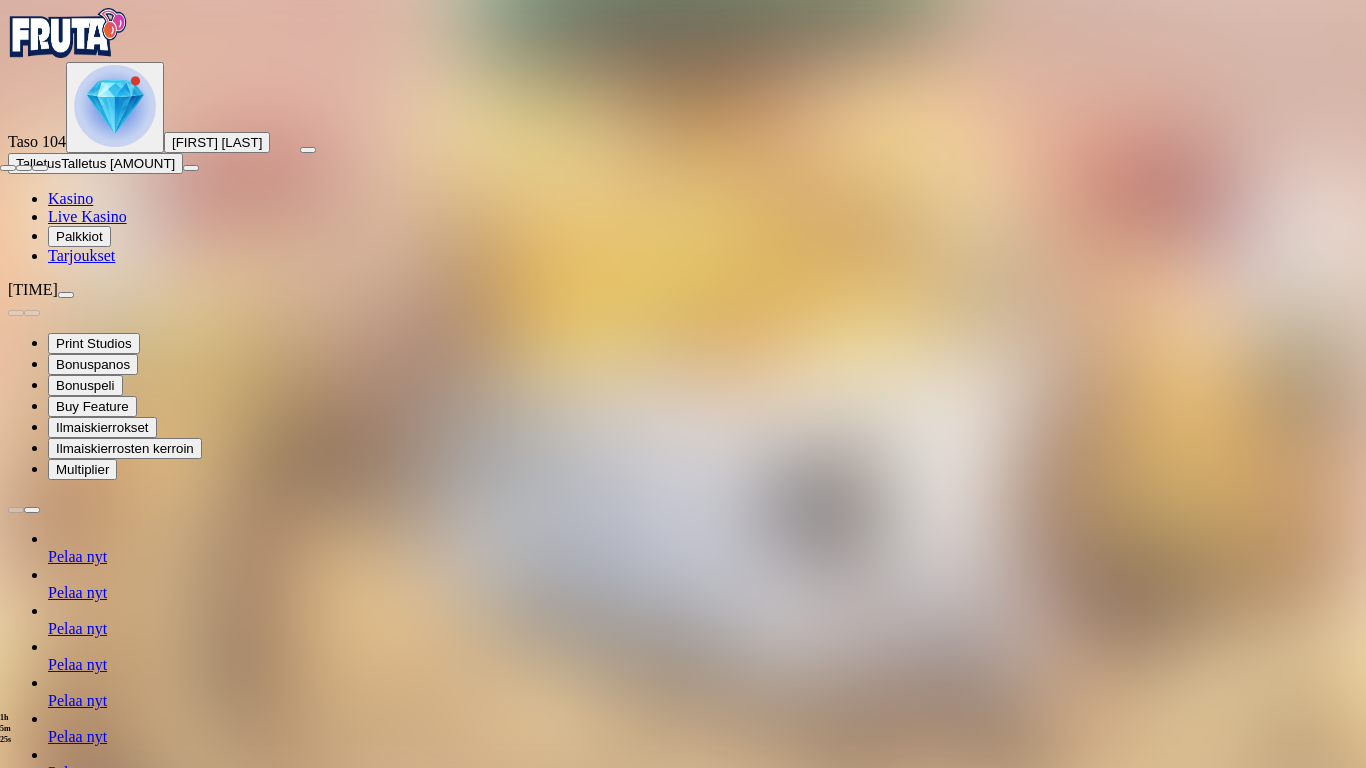 click at bounding box center [8, 168] 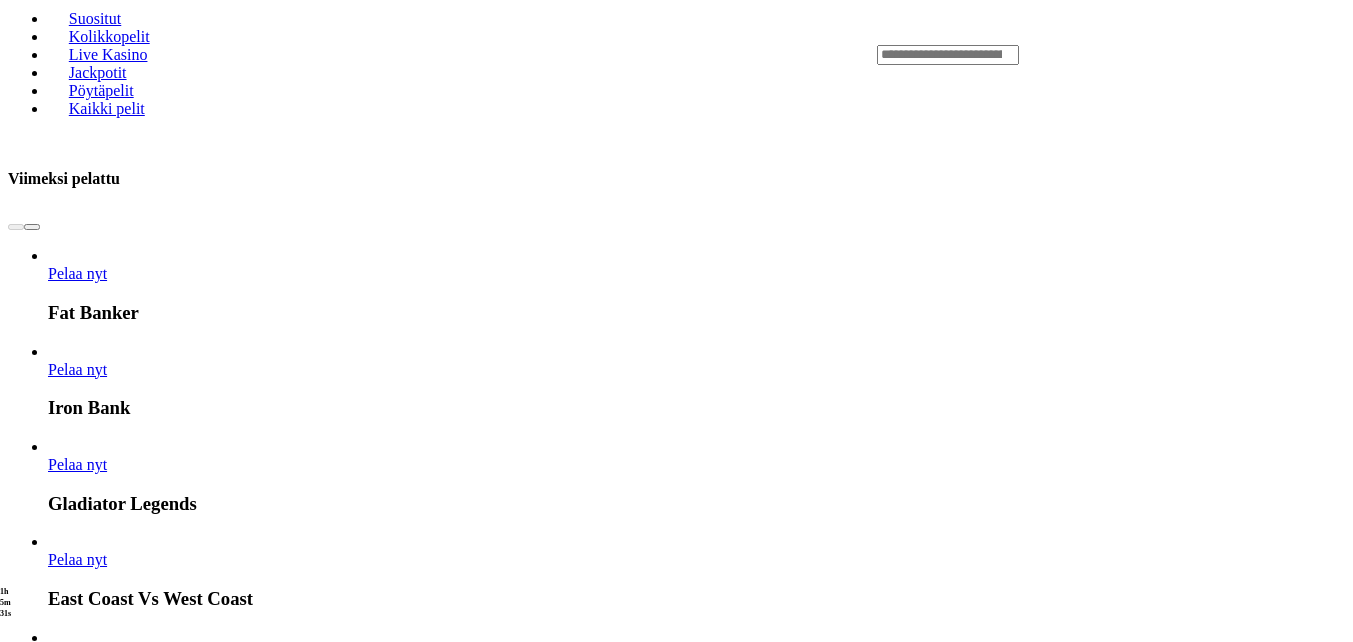 scroll, scrollTop: 600, scrollLeft: 0, axis: vertical 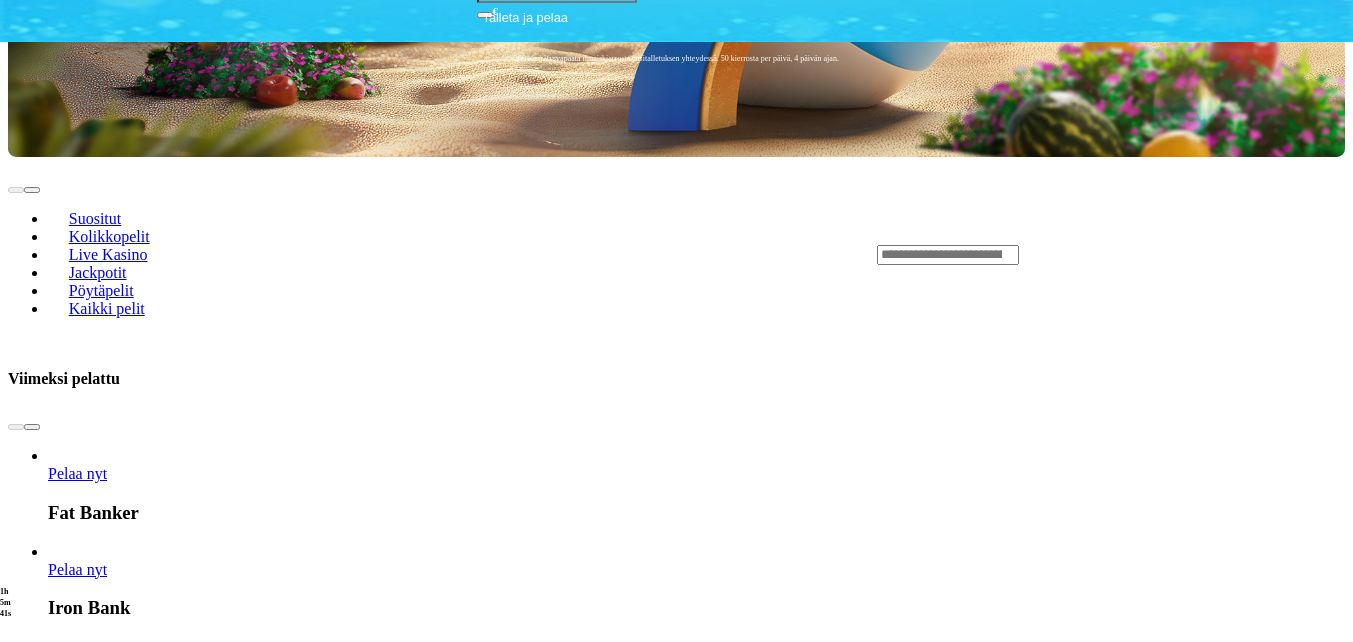 click at bounding box center (32, 1584) 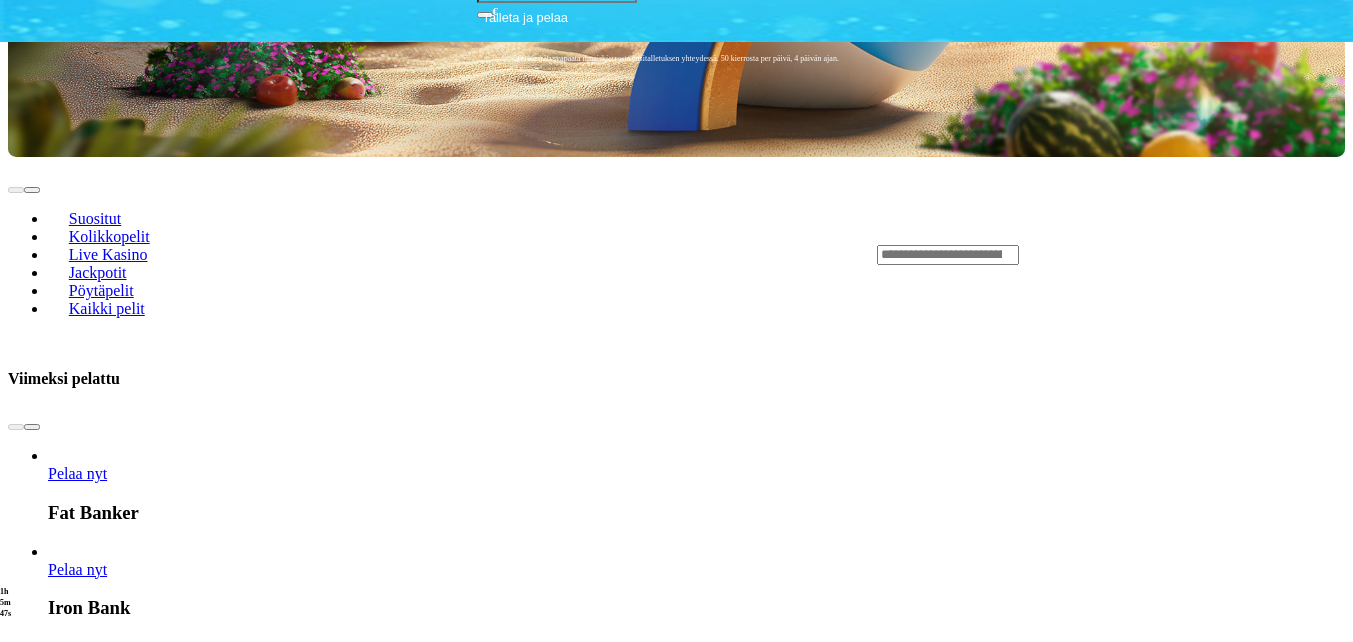 click on "Pelaa nyt" at bounding box center (-491, 2393) 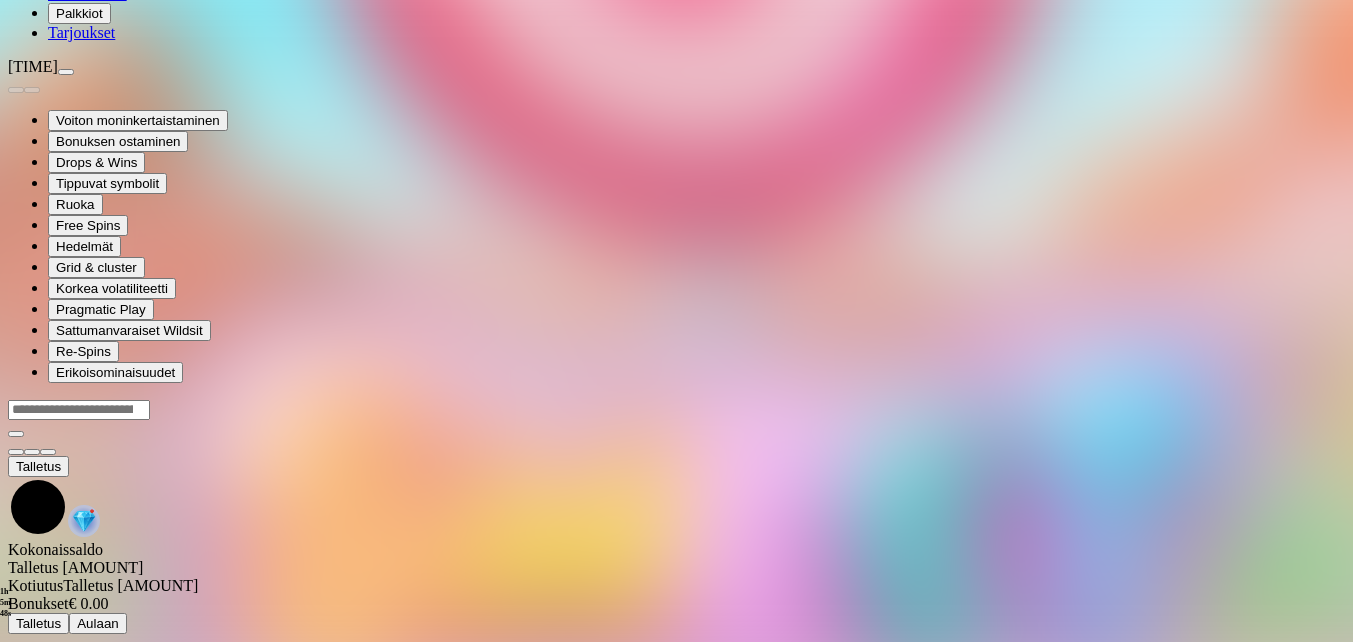 scroll, scrollTop: 0, scrollLeft: 0, axis: both 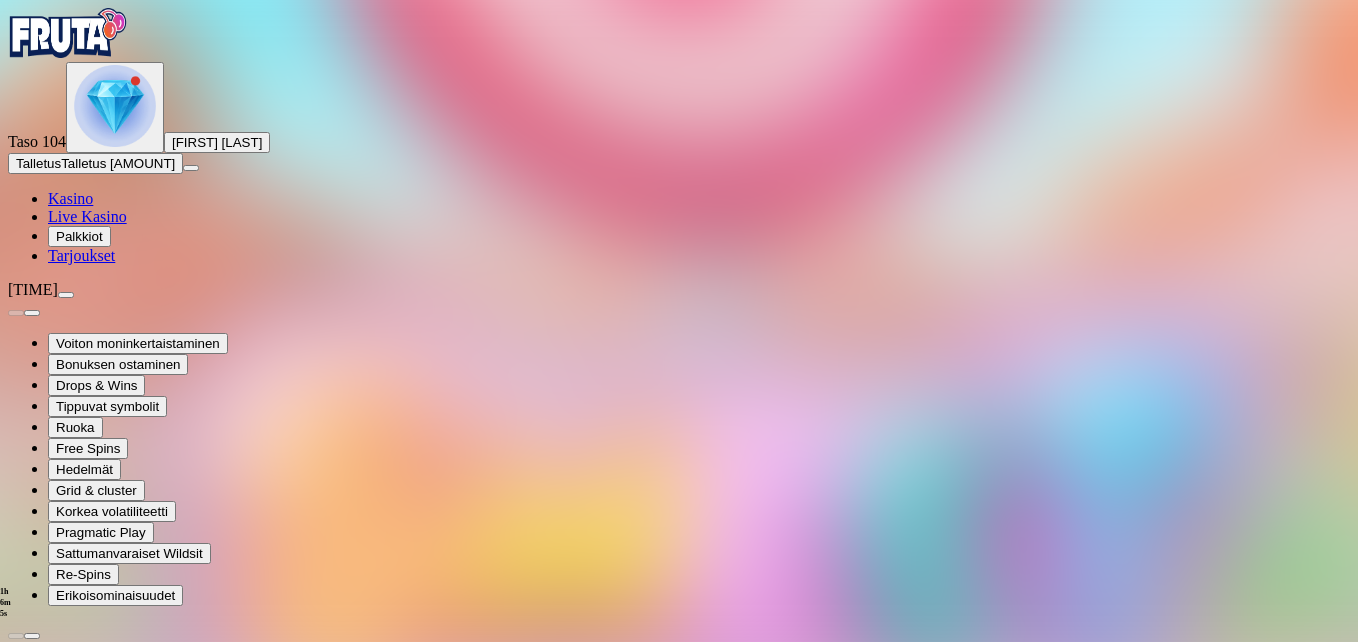 click at bounding box center [16, 1405] 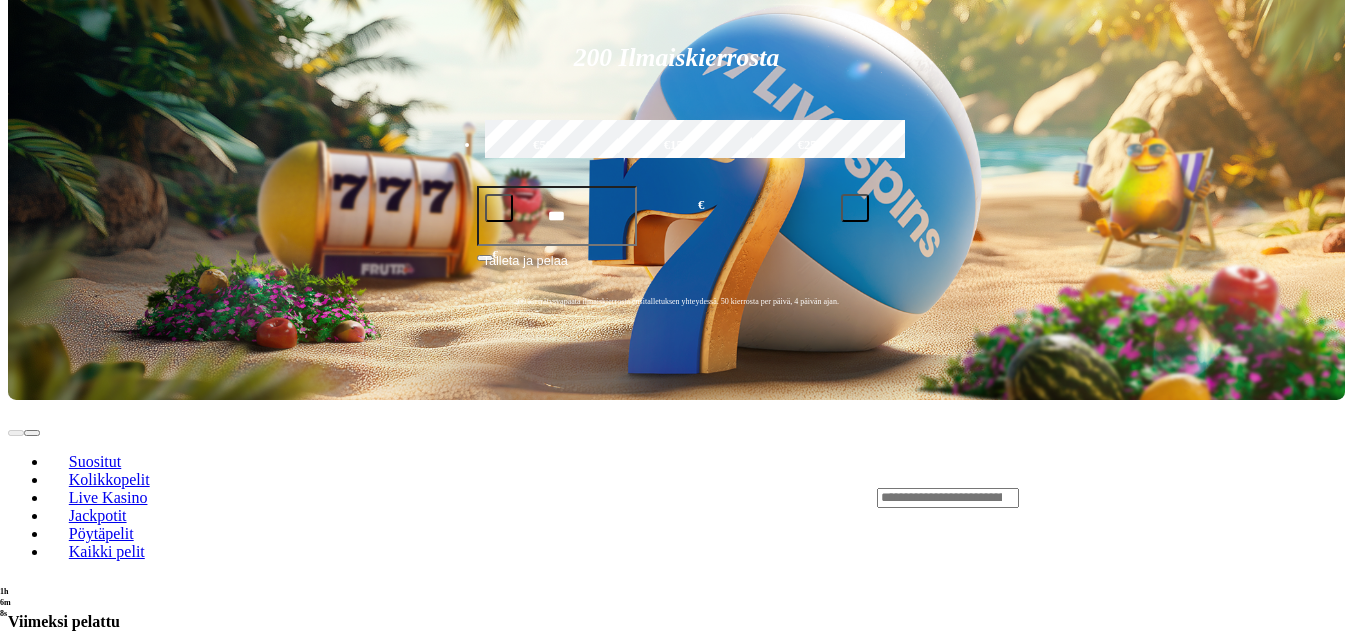 scroll, scrollTop: 600, scrollLeft: 0, axis: vertical 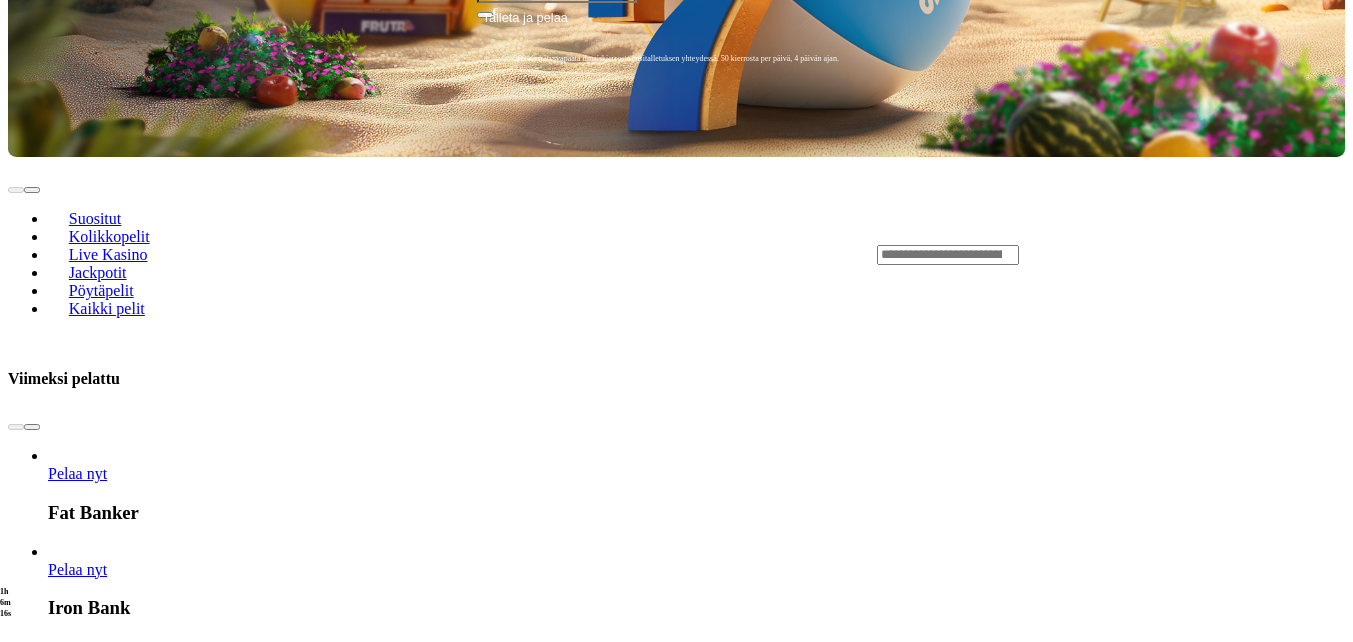 click on "Pelaa nyt" at bounding box center (77, 3264) 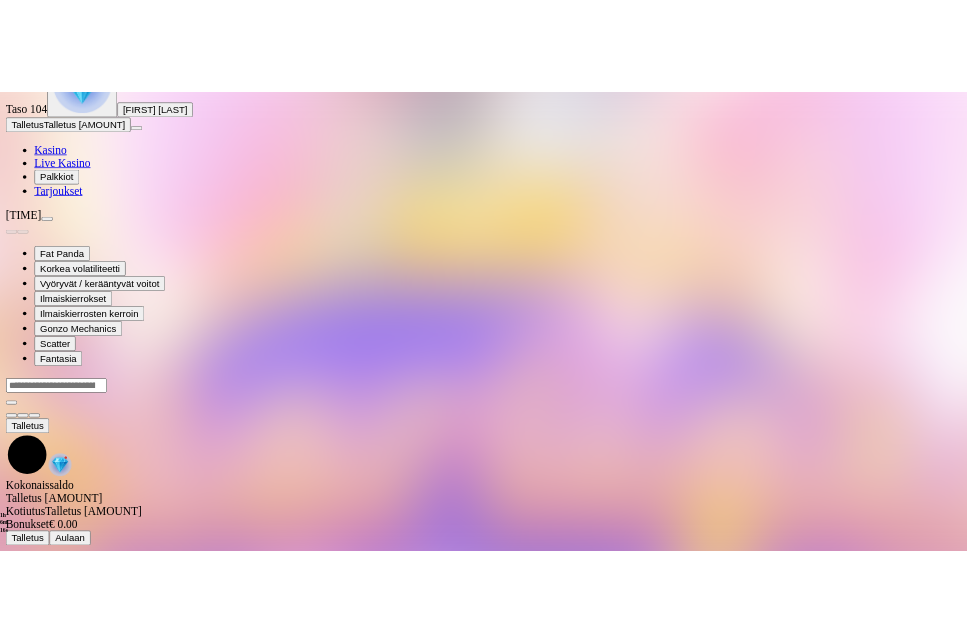 scroll, scrollTop: 0, scrollLeft: 0, axis: both 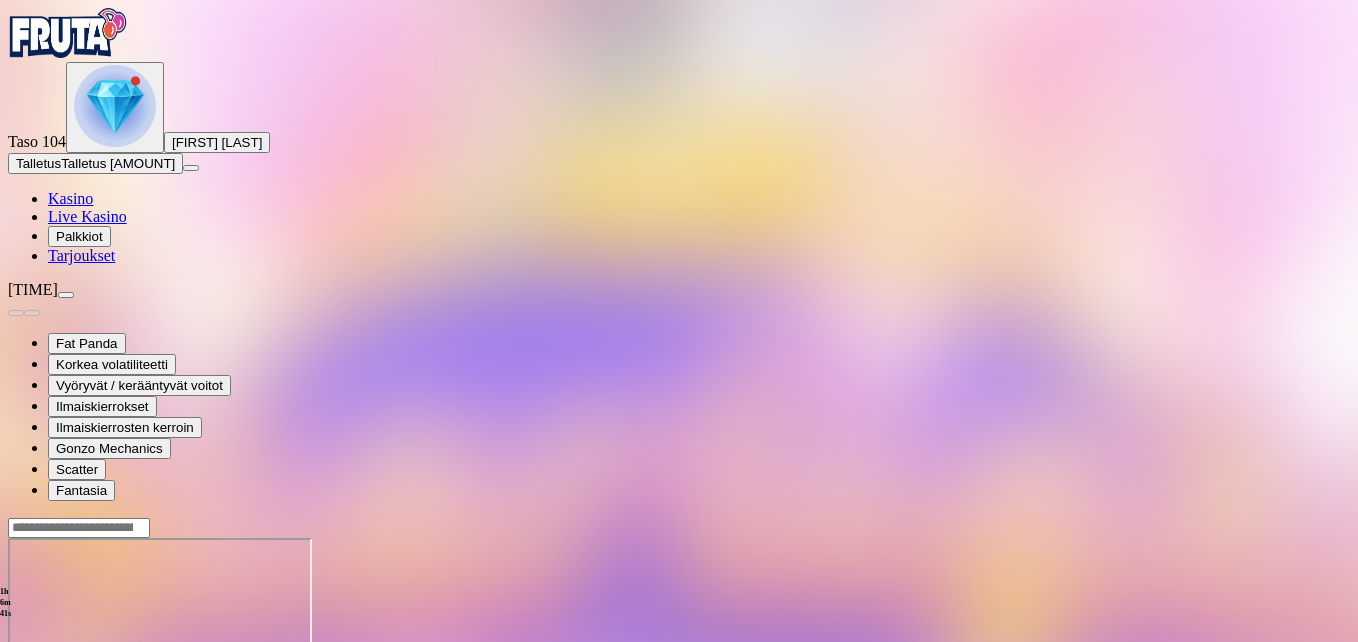click at bounding box center [48, 710] 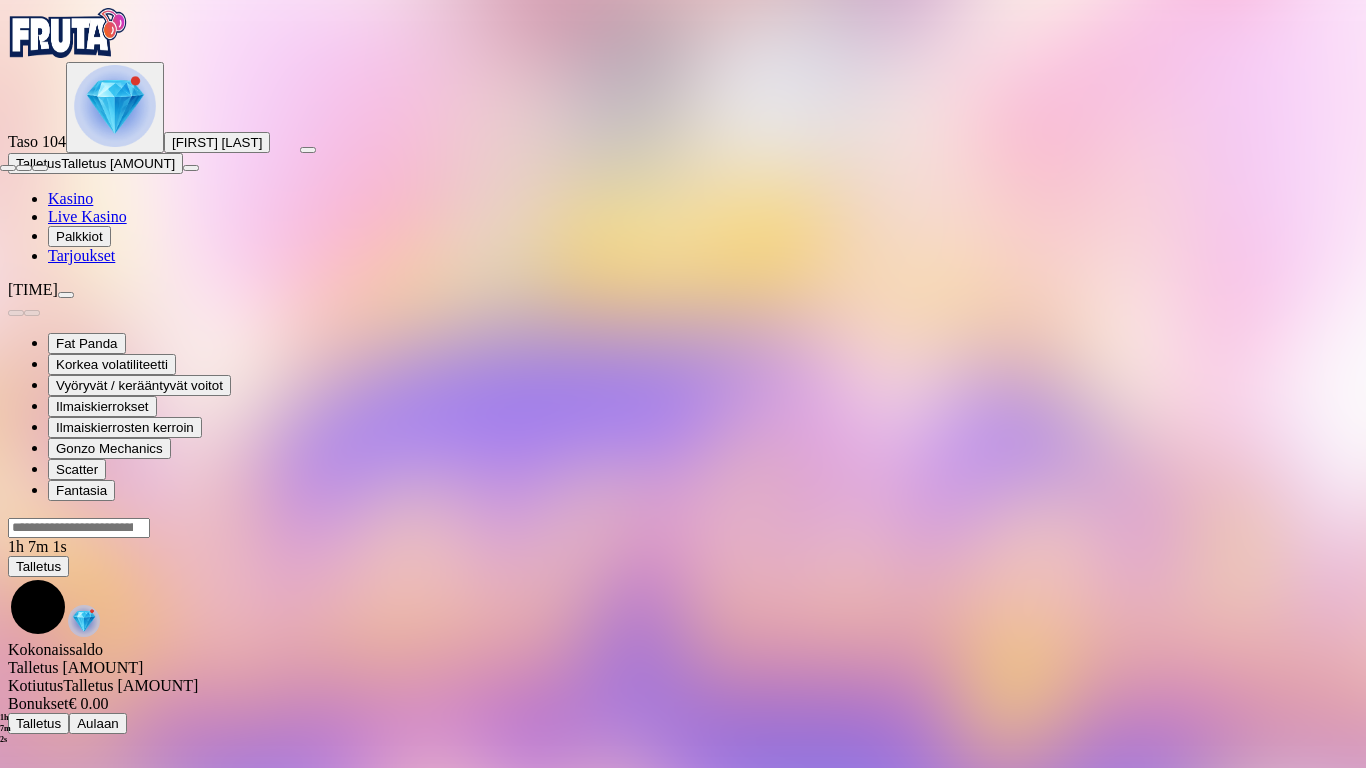 click at bounding box center (40, 168) 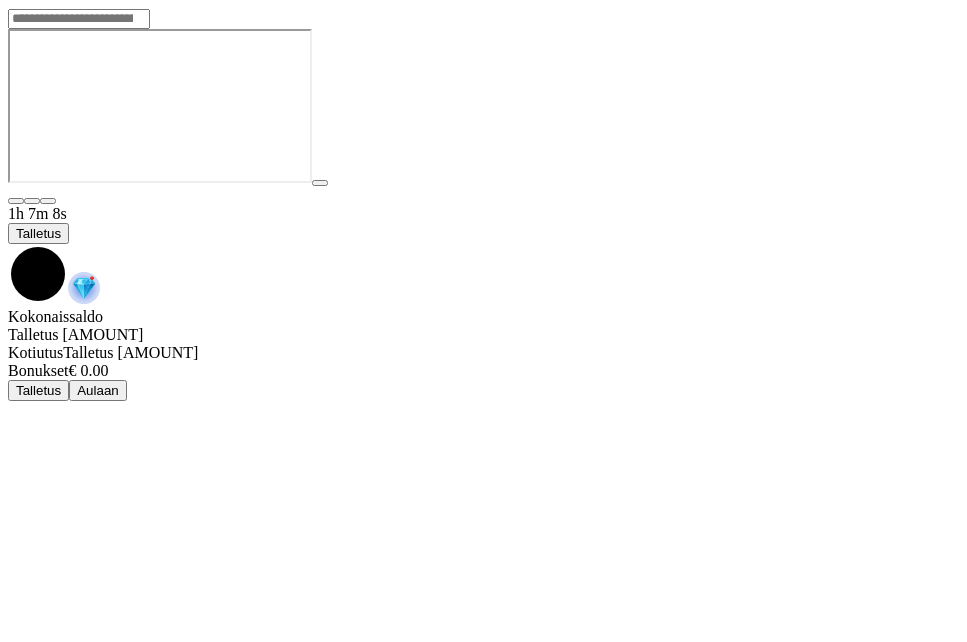 scroll, scrollTop: 60, scrollLeft: 0, axis: vertical 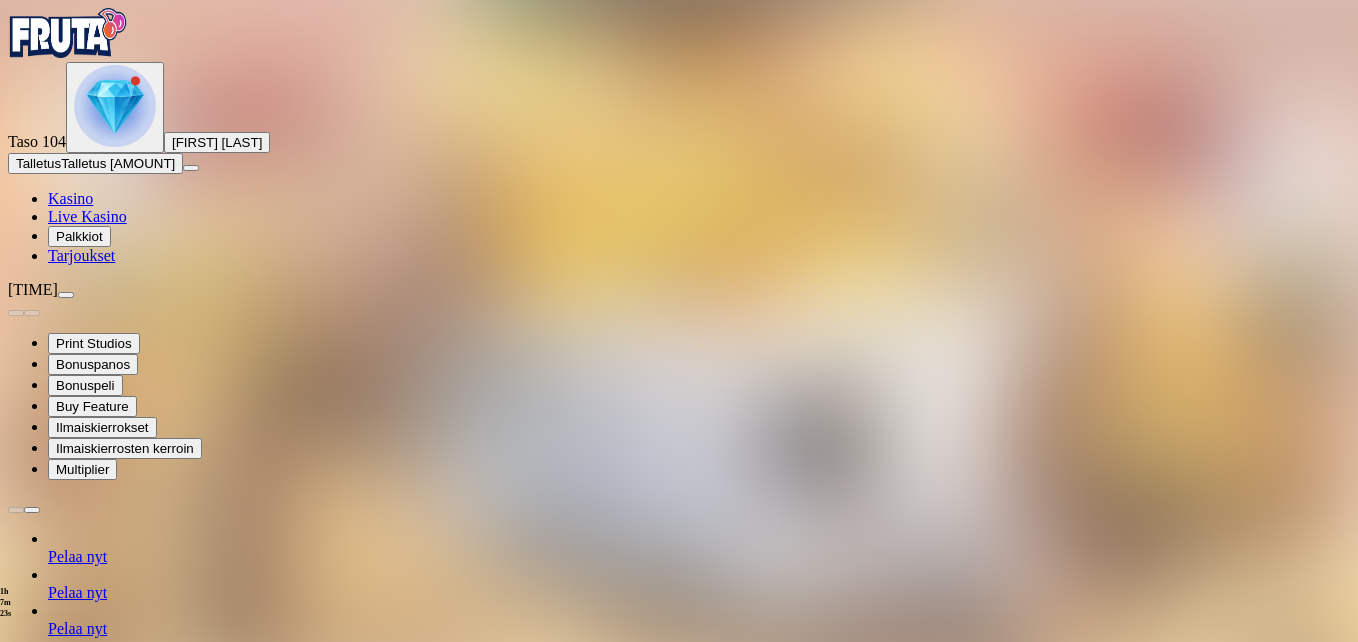 click at bounding box center [16, 1279] 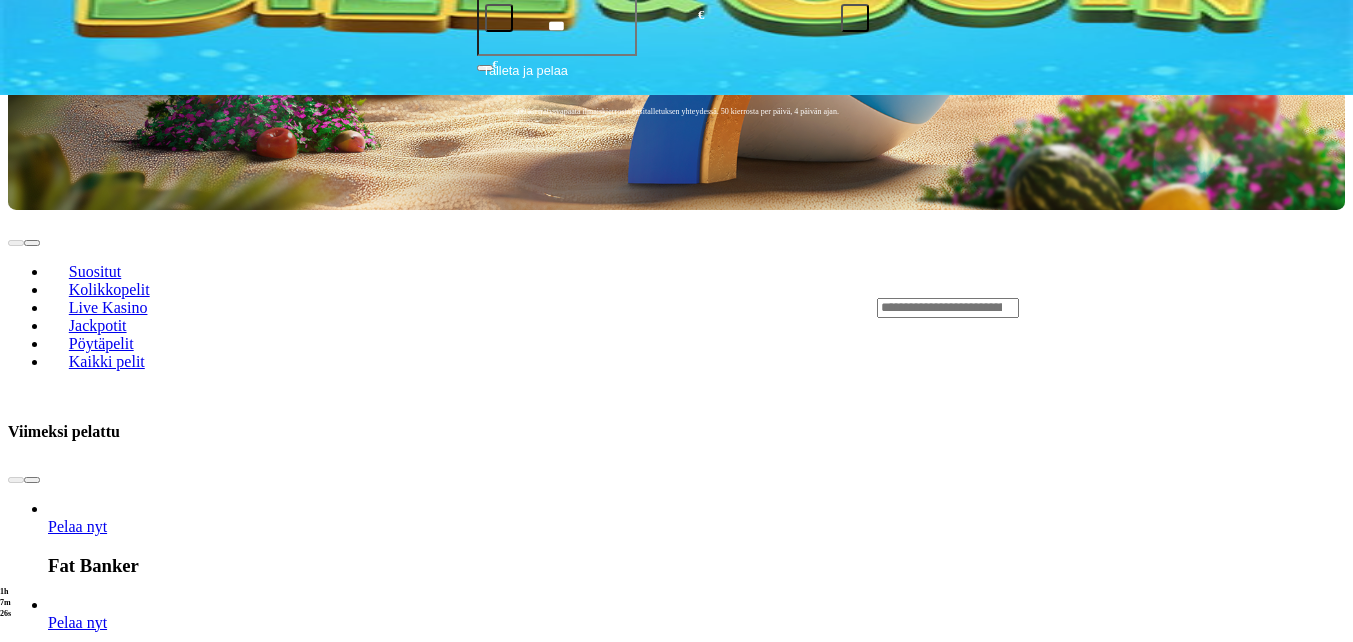 scroll, scrollTop: 700, scrollLeft: 0, axis: vertical 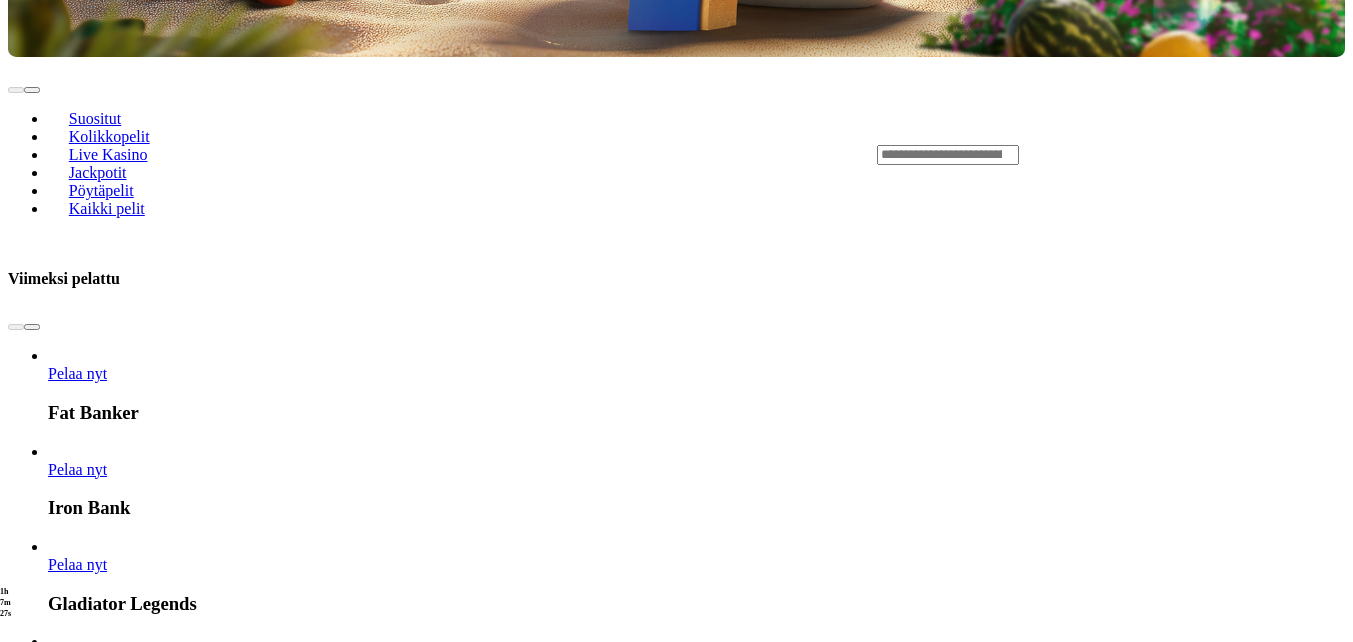click on "Pelaa nyt" at bounding box center (77, 3164) 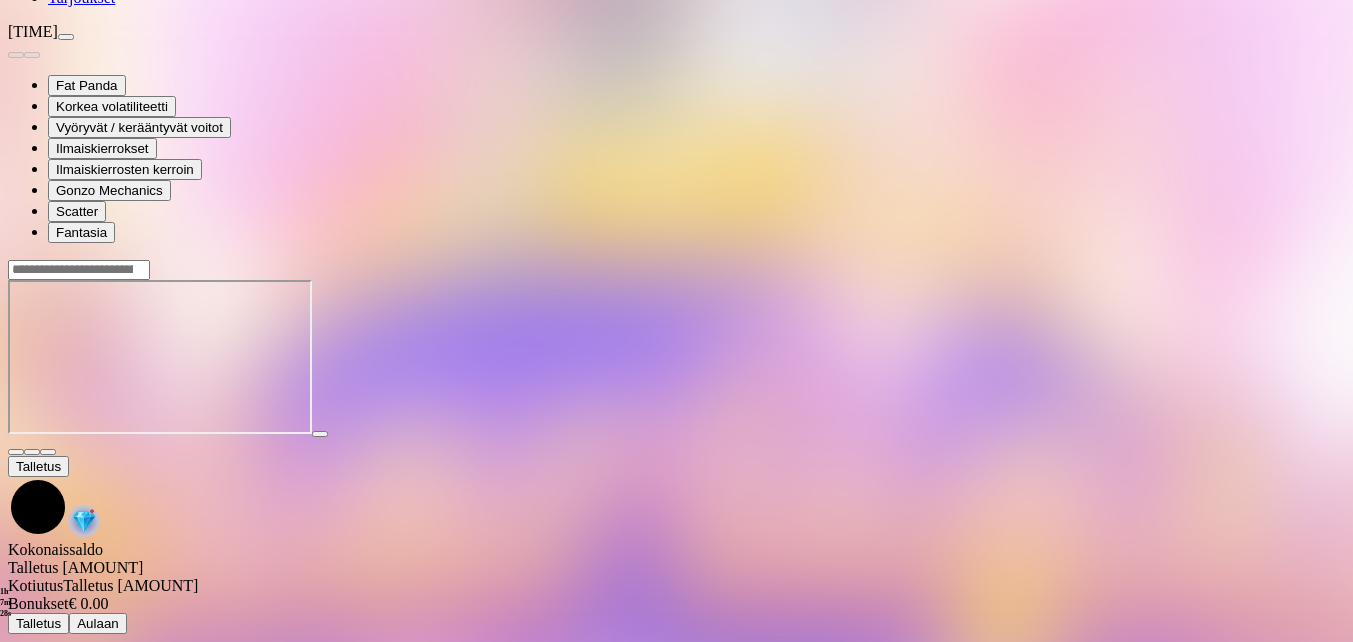 scroll, scrollTop: 0, scrollLeft: 0, axis: both 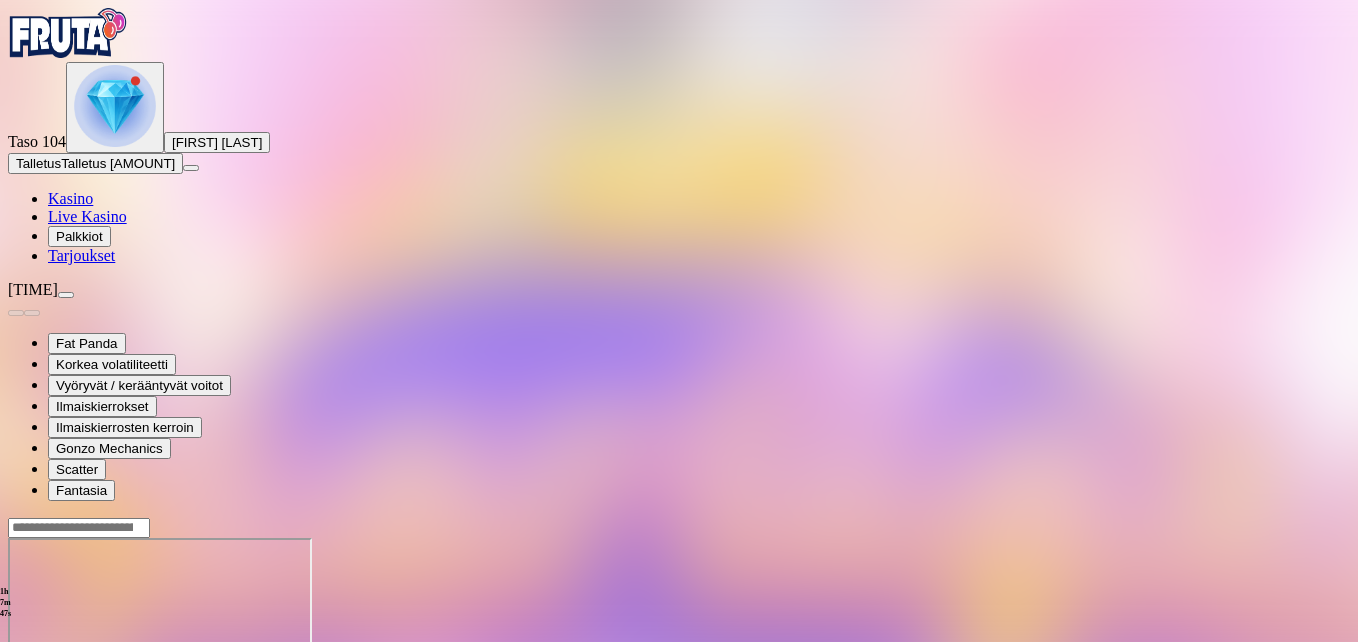 click at bounding box center [48, 710] 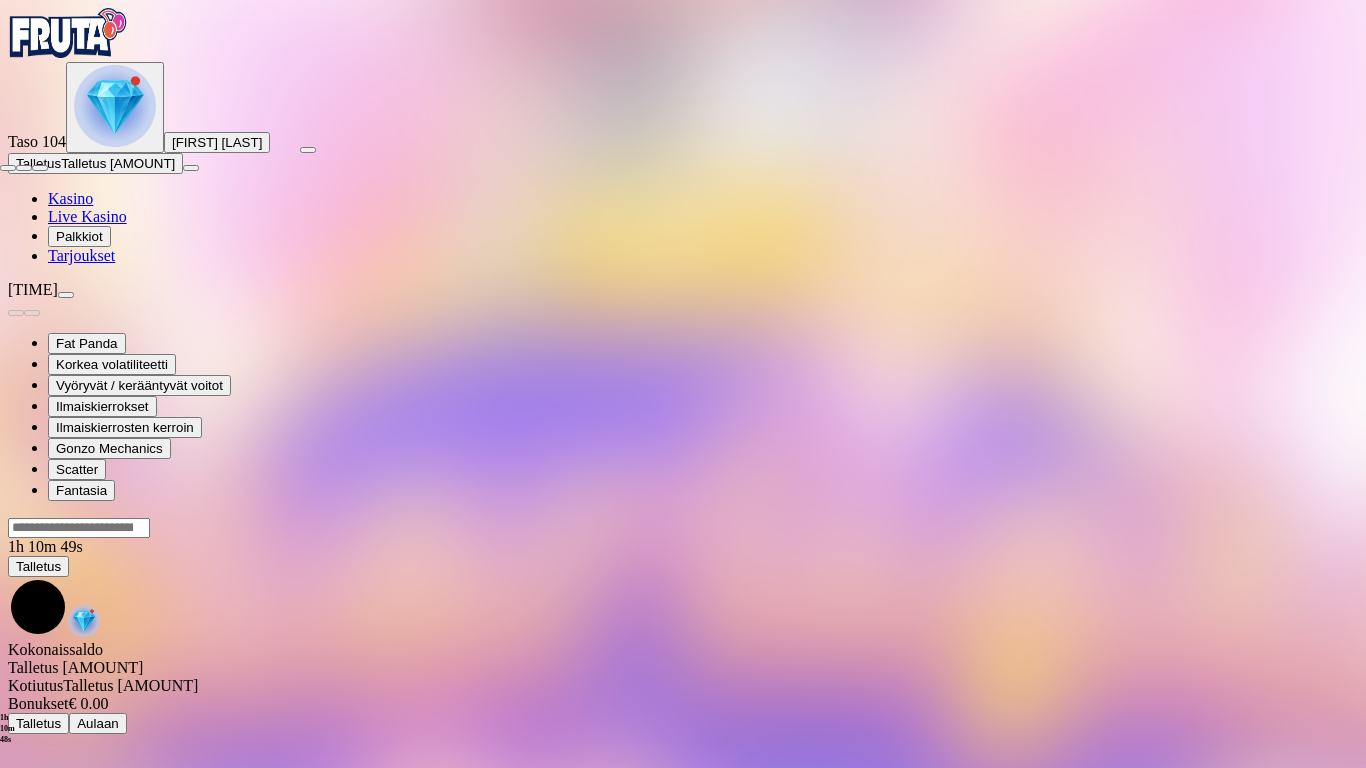 click at bounding box center [8, 168] 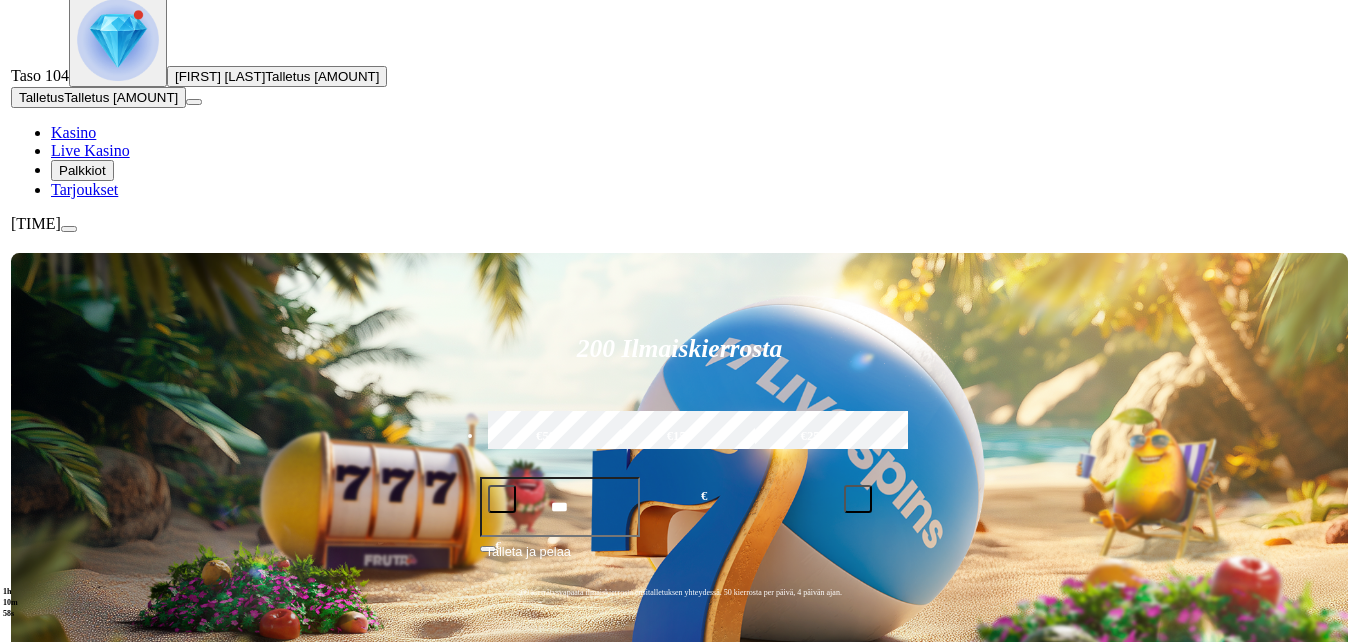 scroll, scrollTop: 100, scrollLeft: 0, axis: vertical 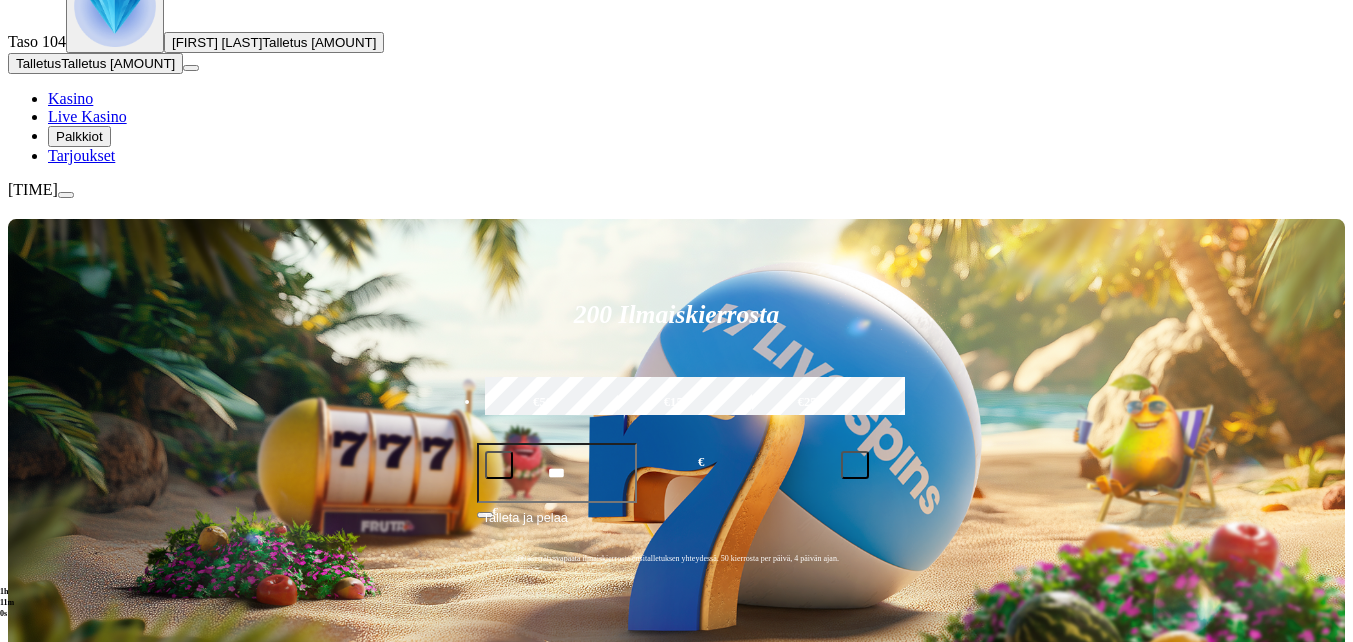 click at bounding box center (66, 195) 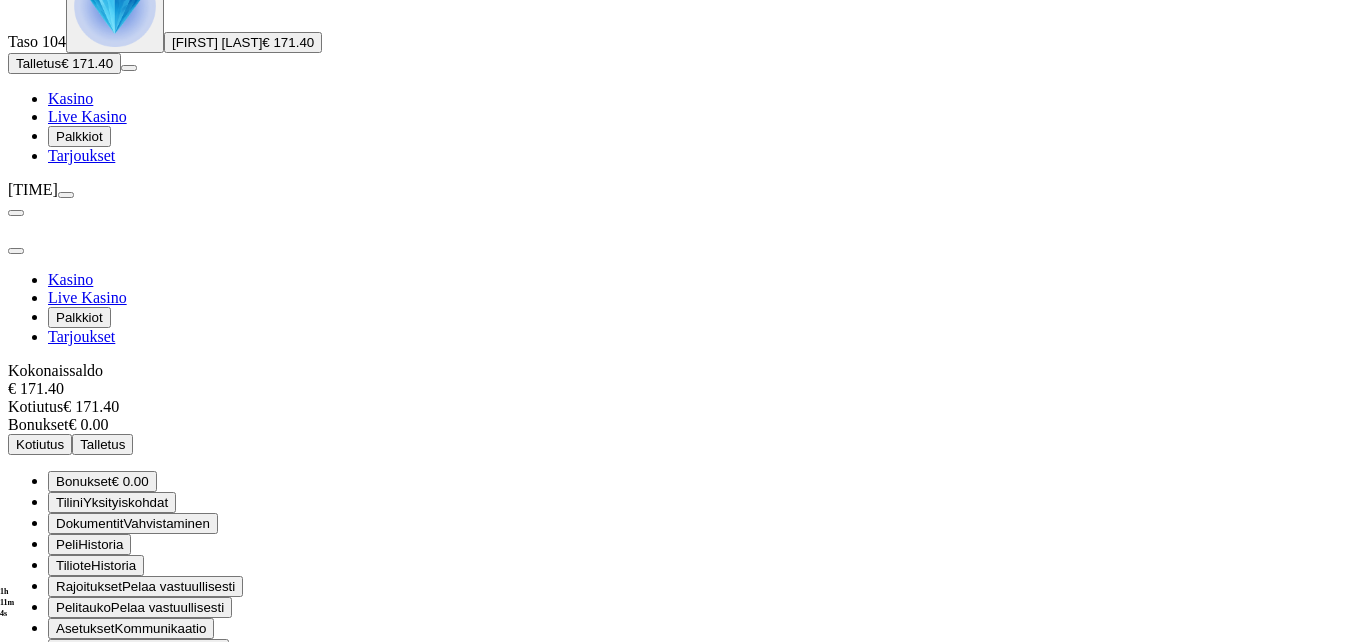 click on "Kotiutus" at bounding box center (40, 444) 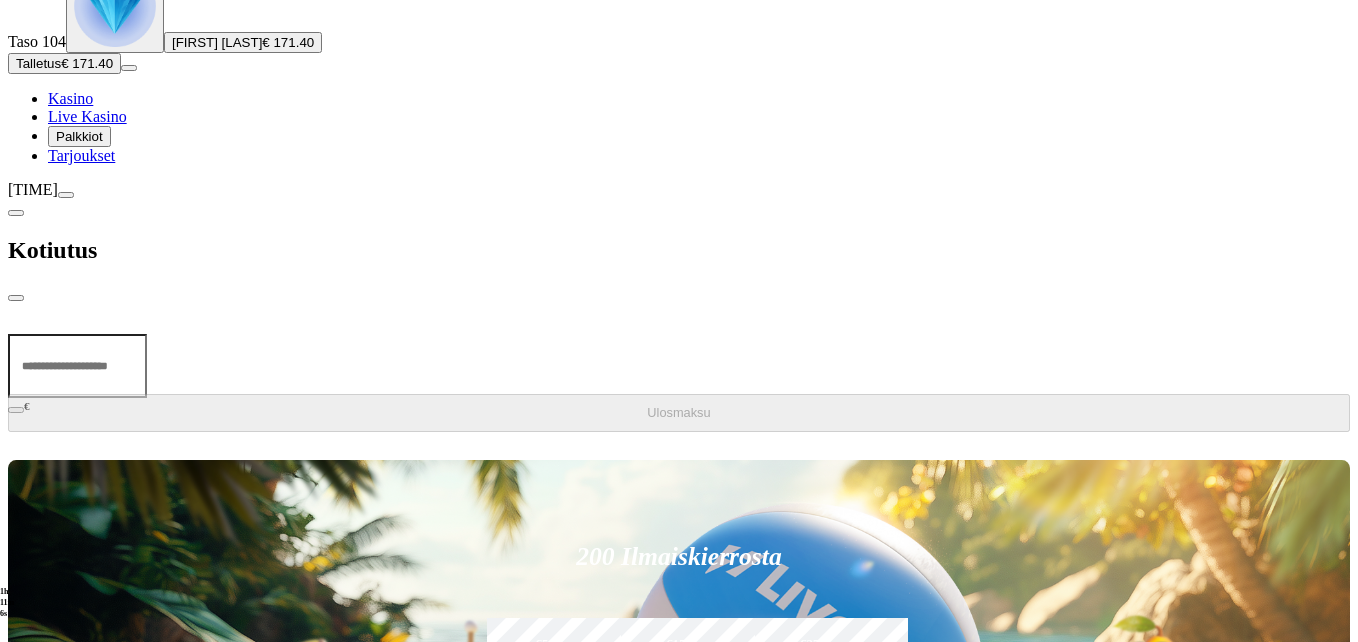 click at bounding box center (77, 366) 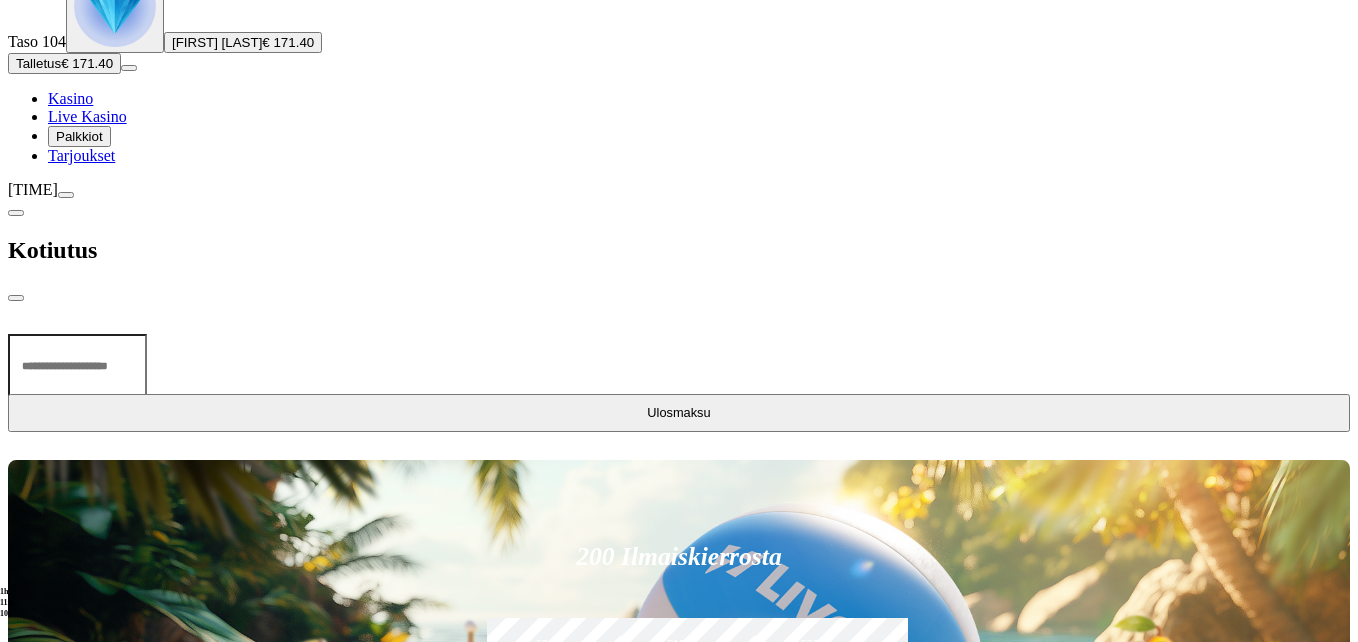 type on "***" 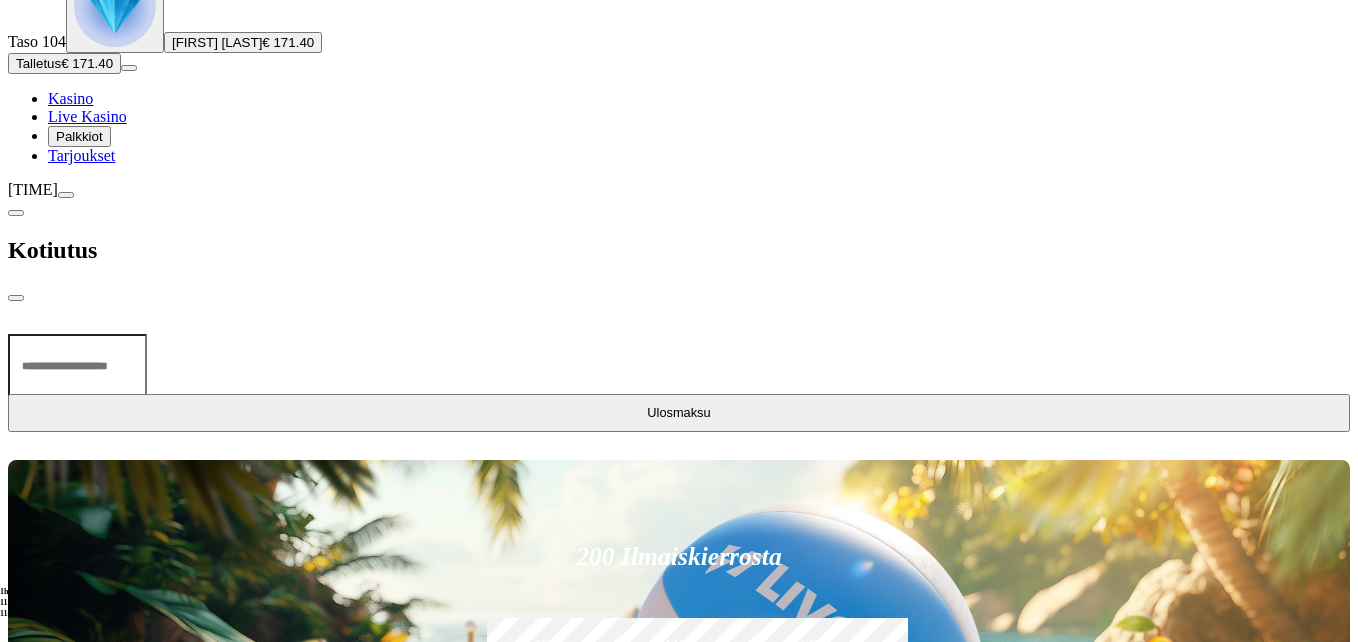 type 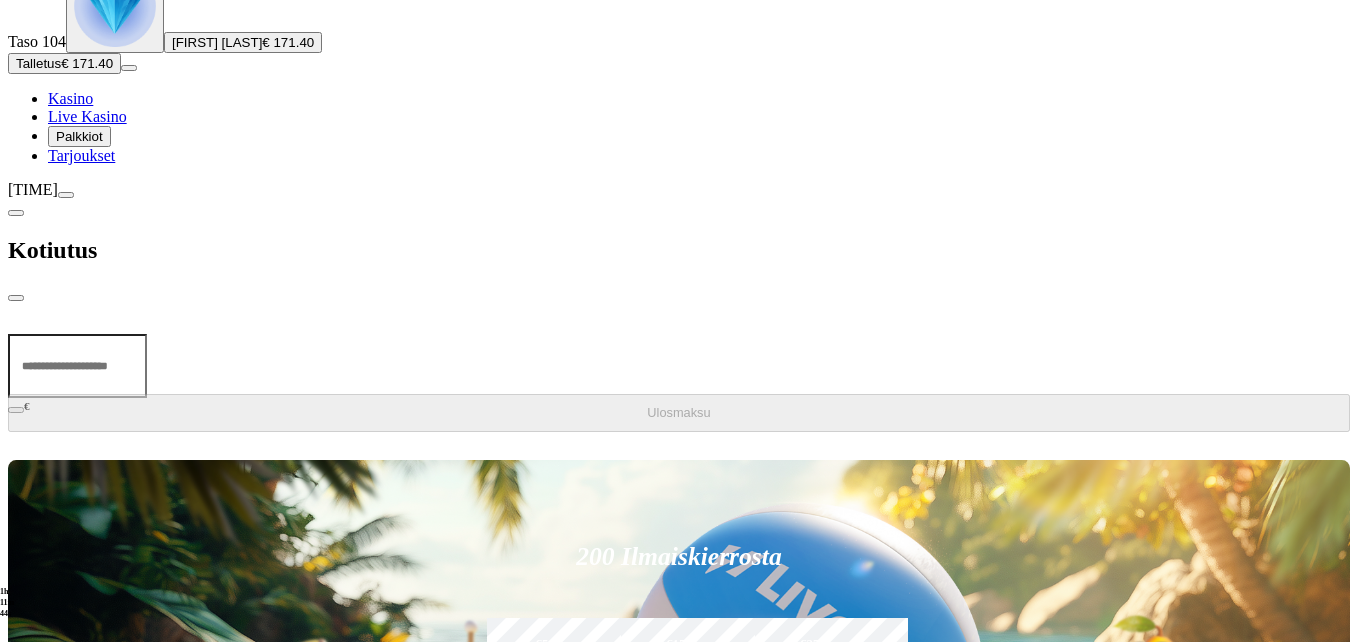 click at bounding box center [16, 298] 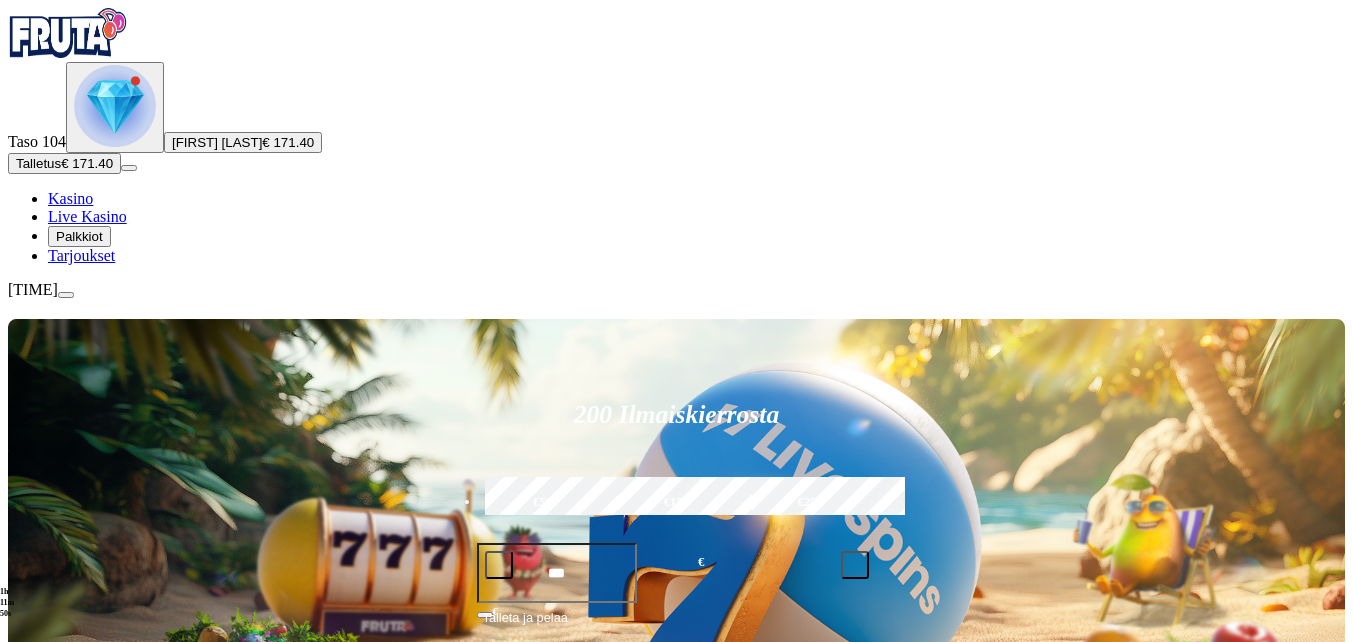 click at bounding box center [66, 295] 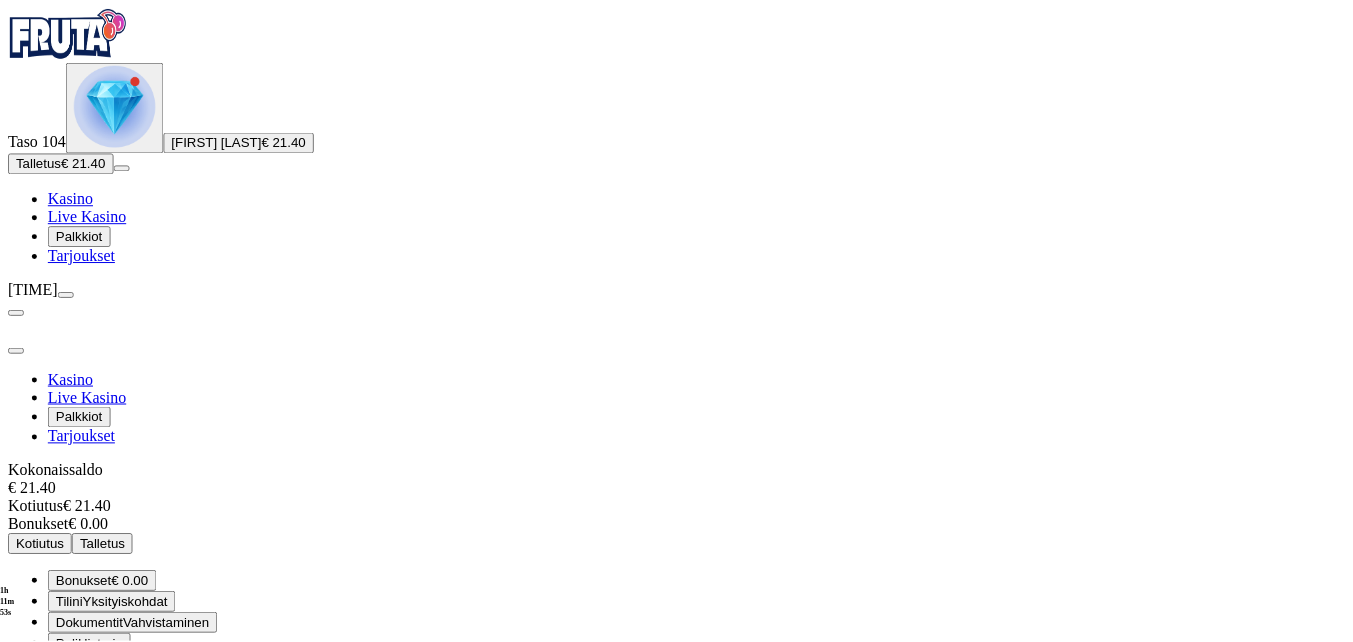 scroll, scrollTop: 70, scrollLeft: 0, axis: vertical 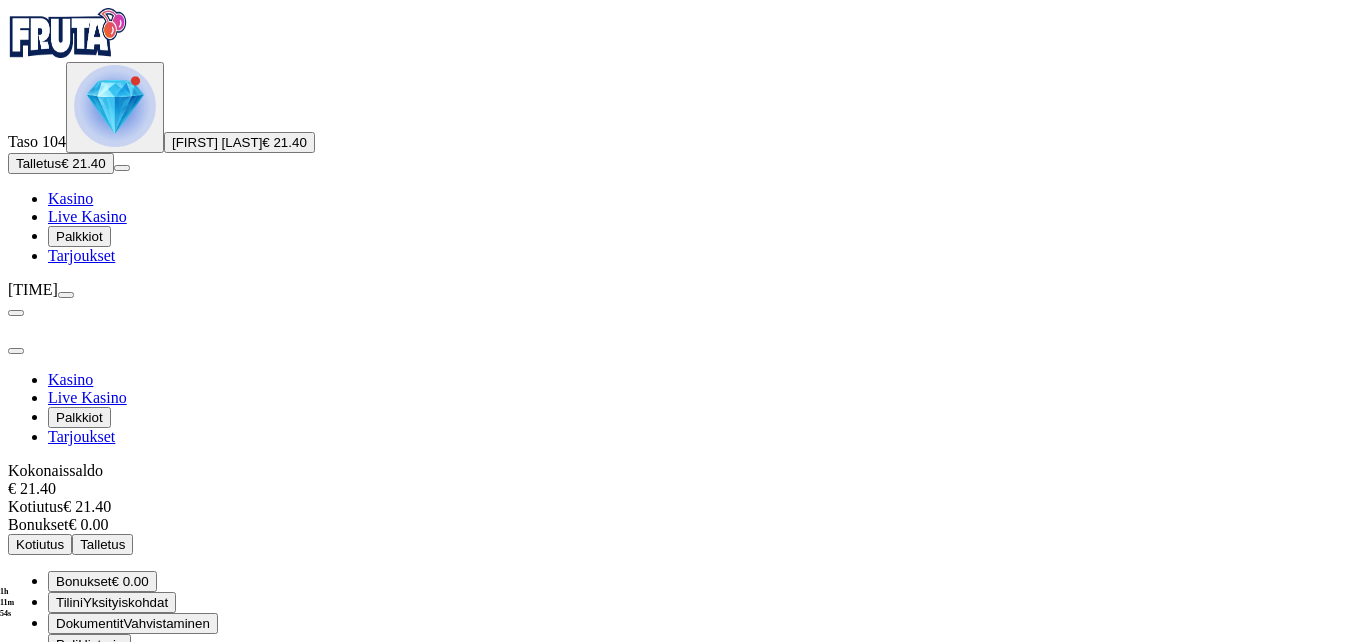 click on "Kirjaudu ulos" at bounding box center (54, 786) 